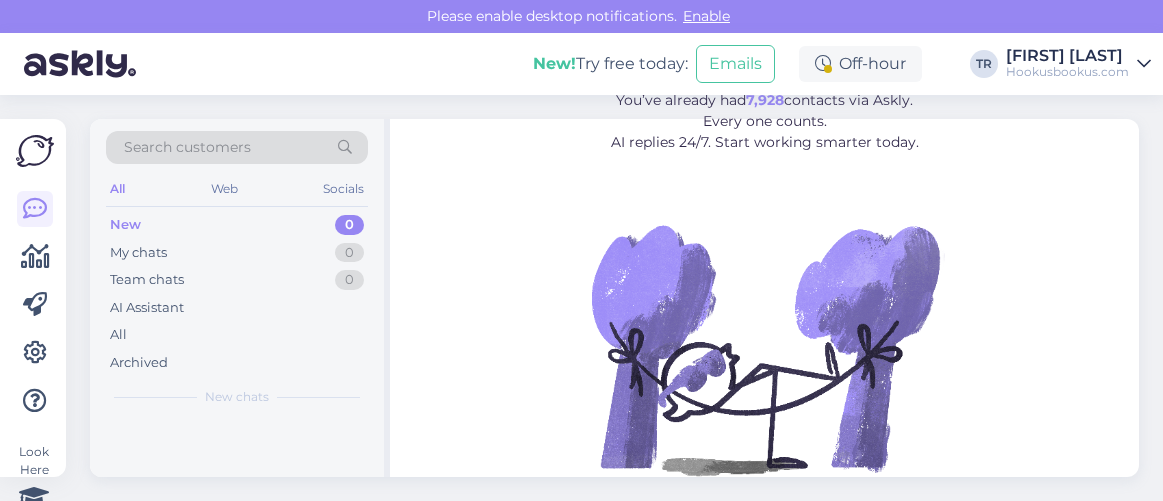scroll, scrollTop: 0, scrollLeft: 0, axis: both 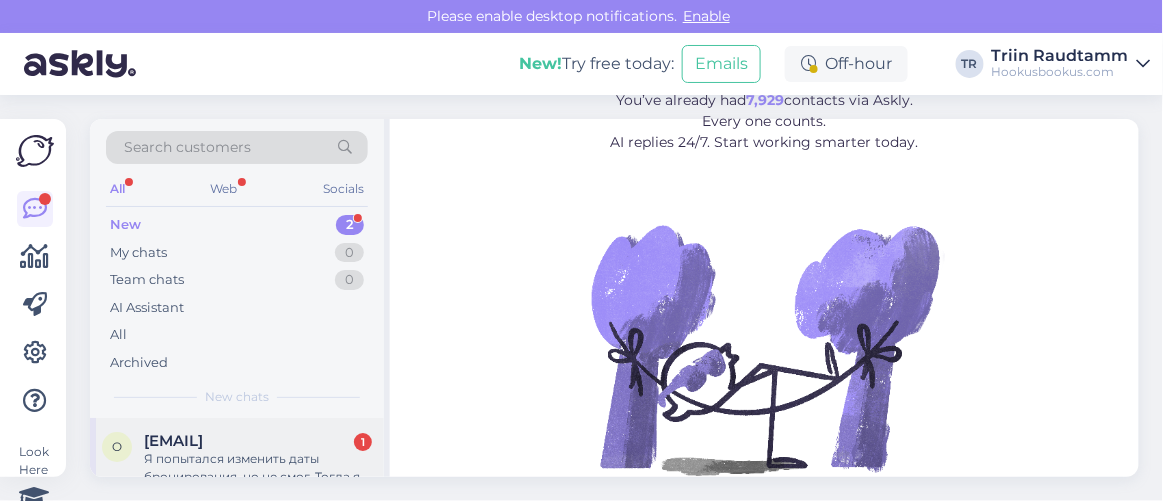 click on "[EMAIL]" at bounding box center [173, 441] 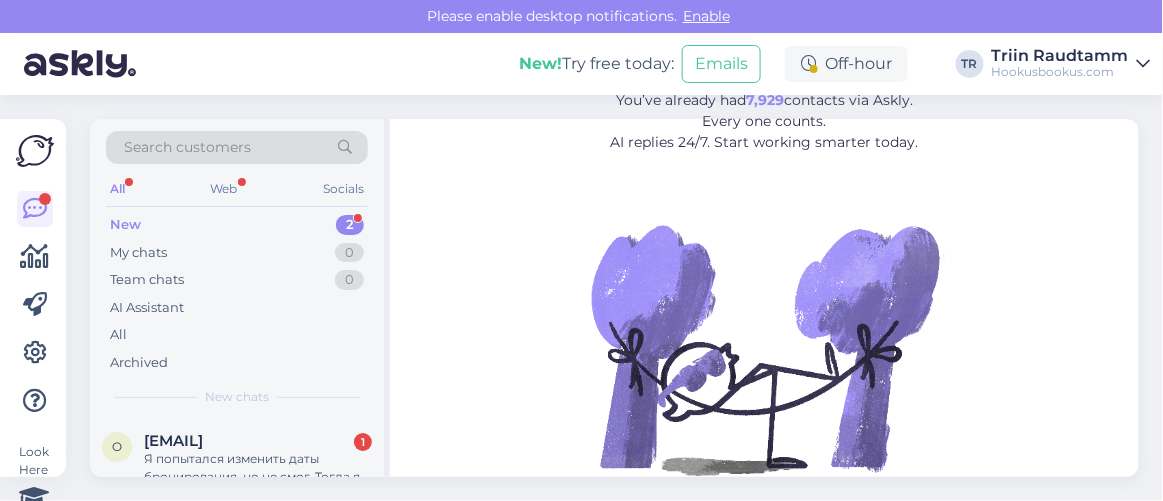 scroll, scrollTop: 80, scrollLeft: 0, axis: vertical 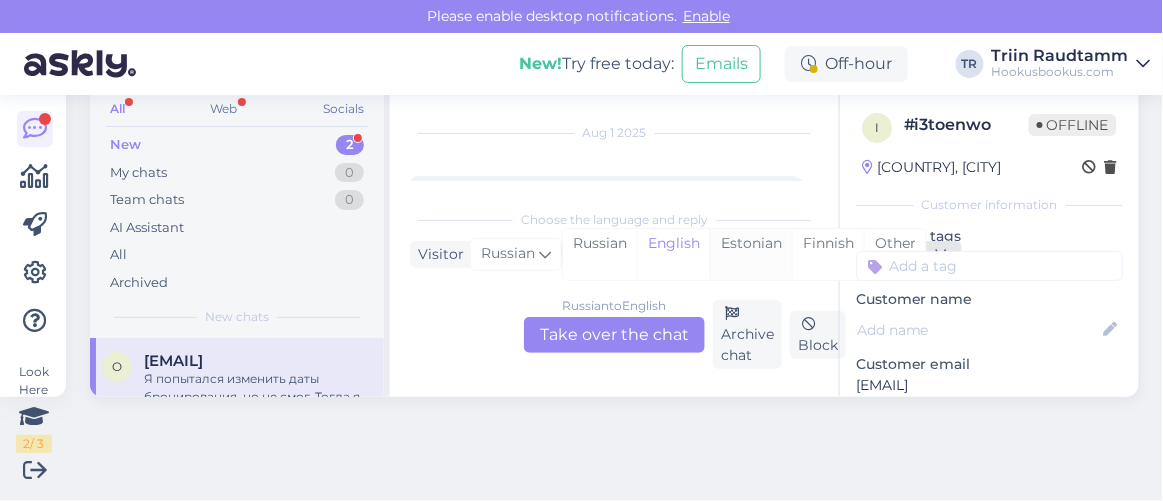 click on "Estonian" at bounding box center (751, 254) 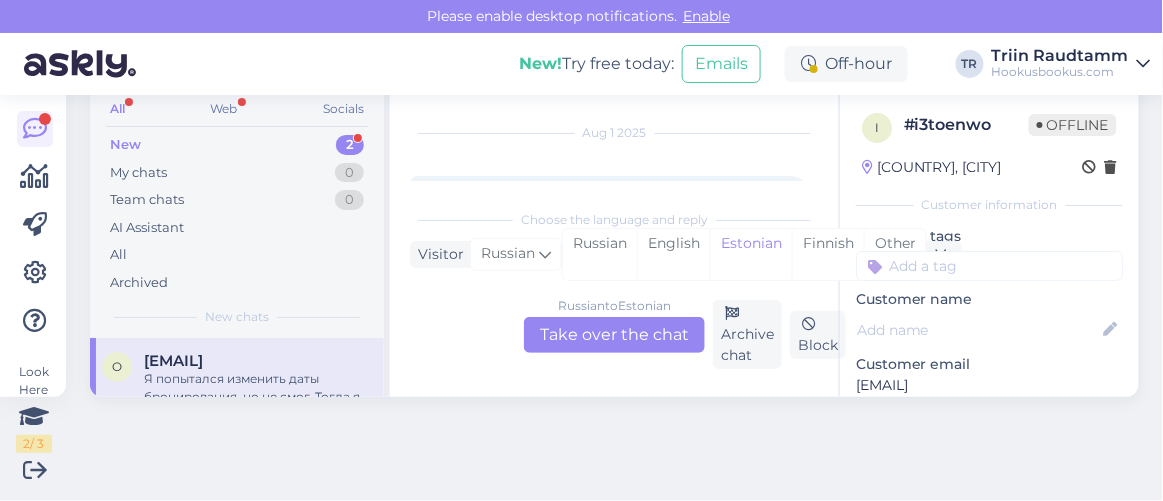 click on "Russian to Estonian Take over the chat" at bounding box center (614, 335) 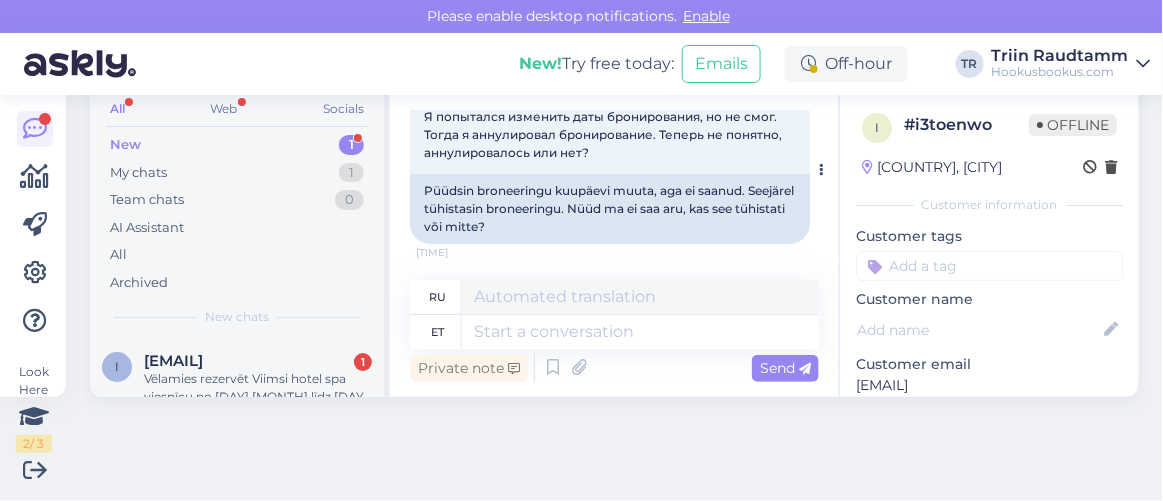 scroll, scrollTop: 124, scrollLeft: 0, axis: vertical 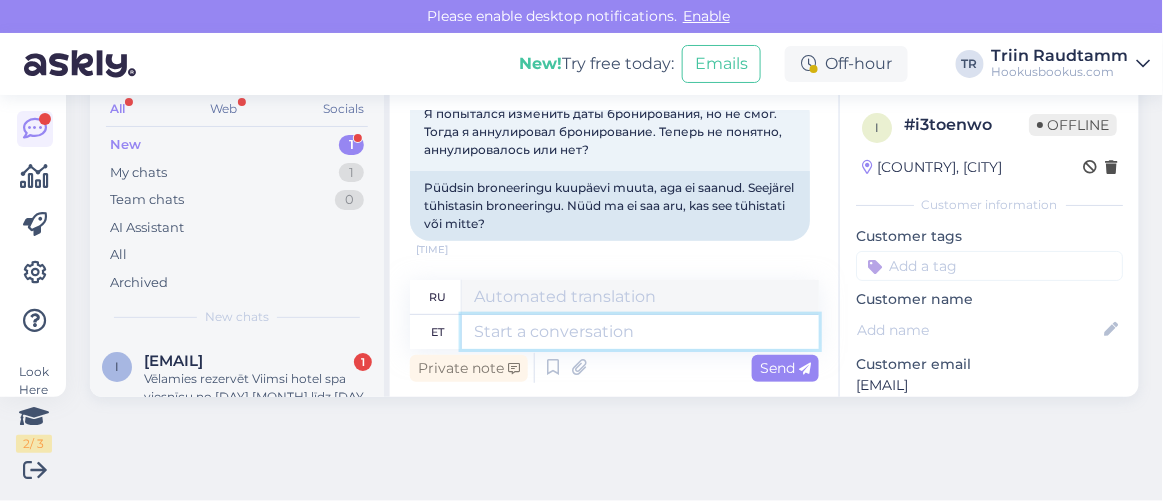 click at bounding box center (640, 332) 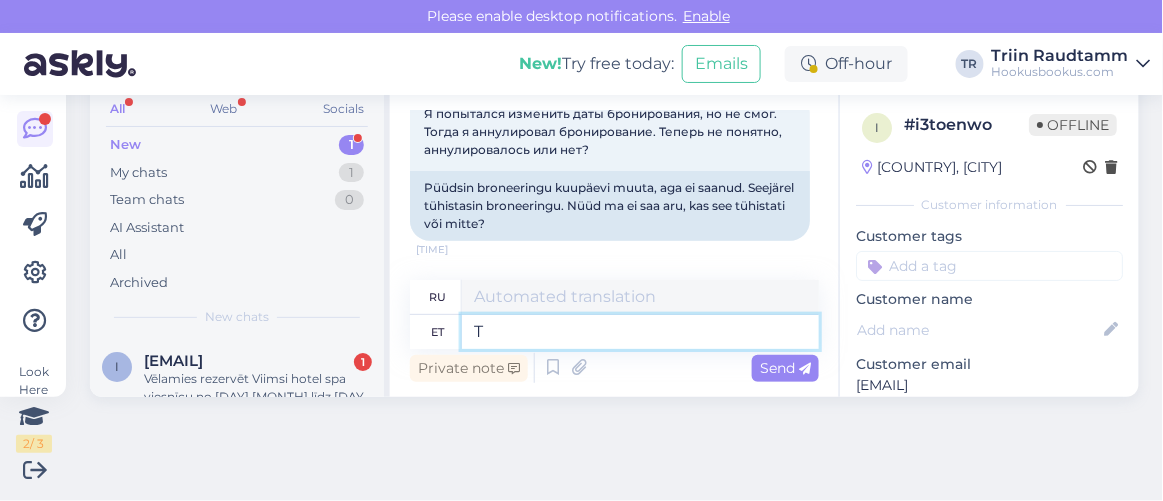 type on "Т" 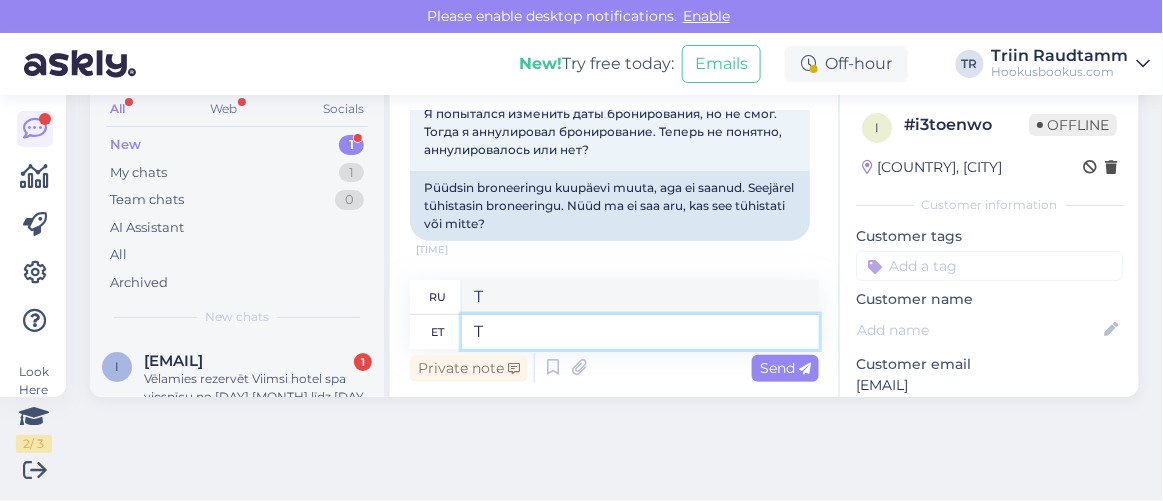 type 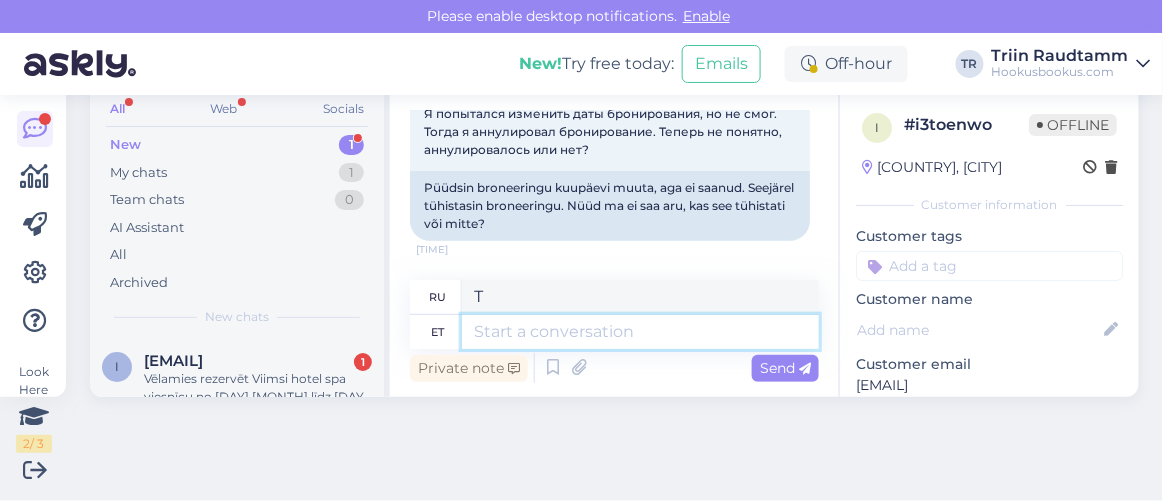 type 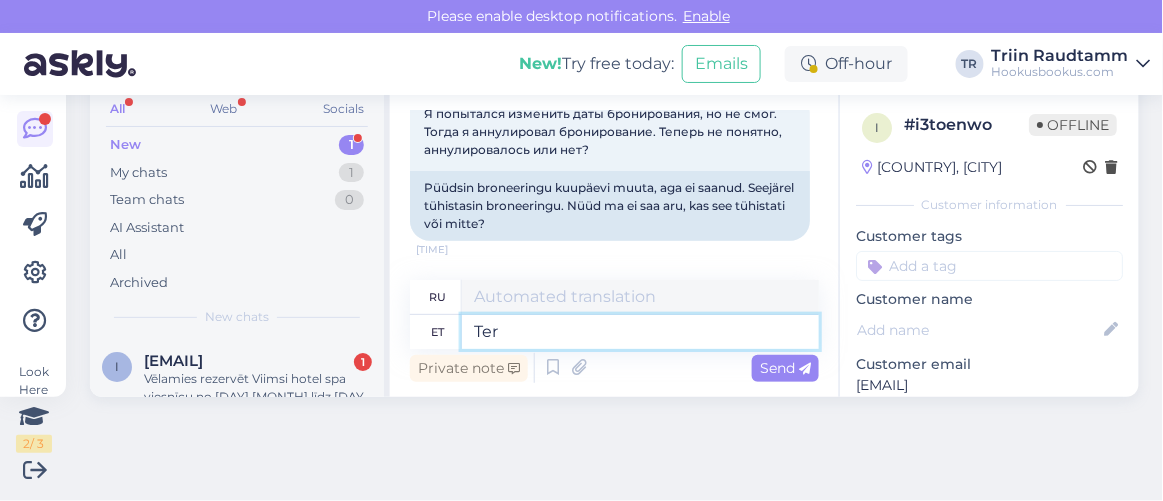type on "Tere" 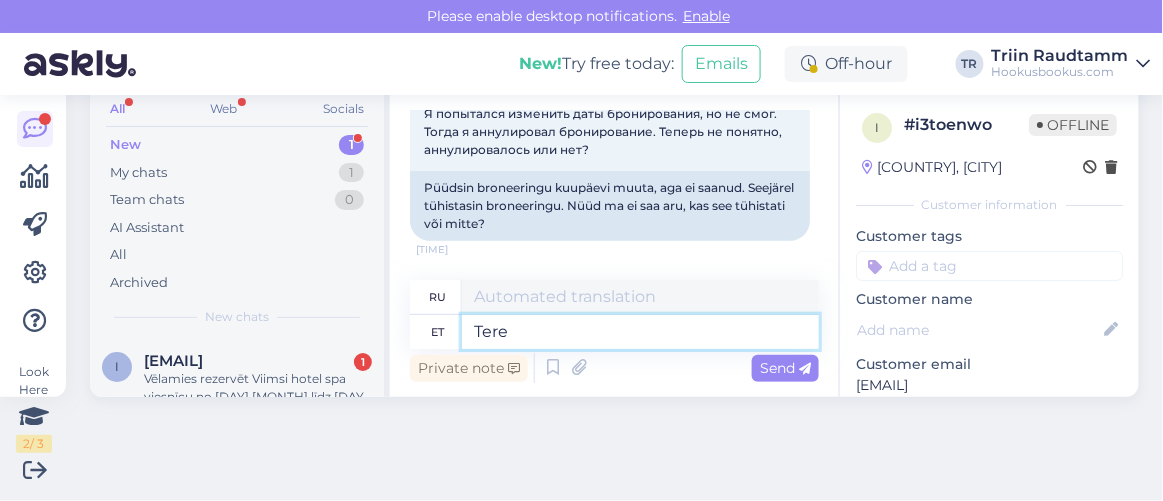 type on "Привет" 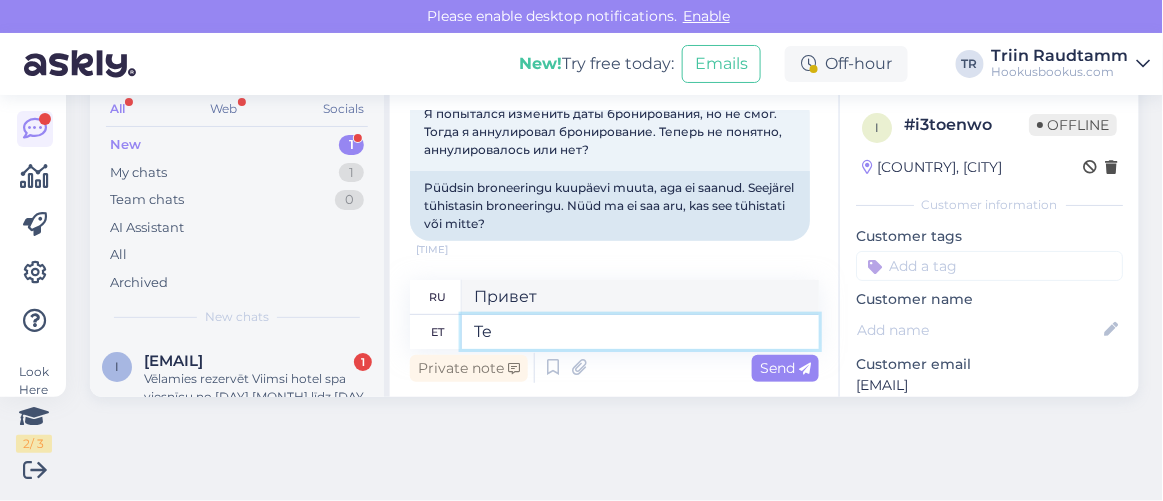 type on "T" 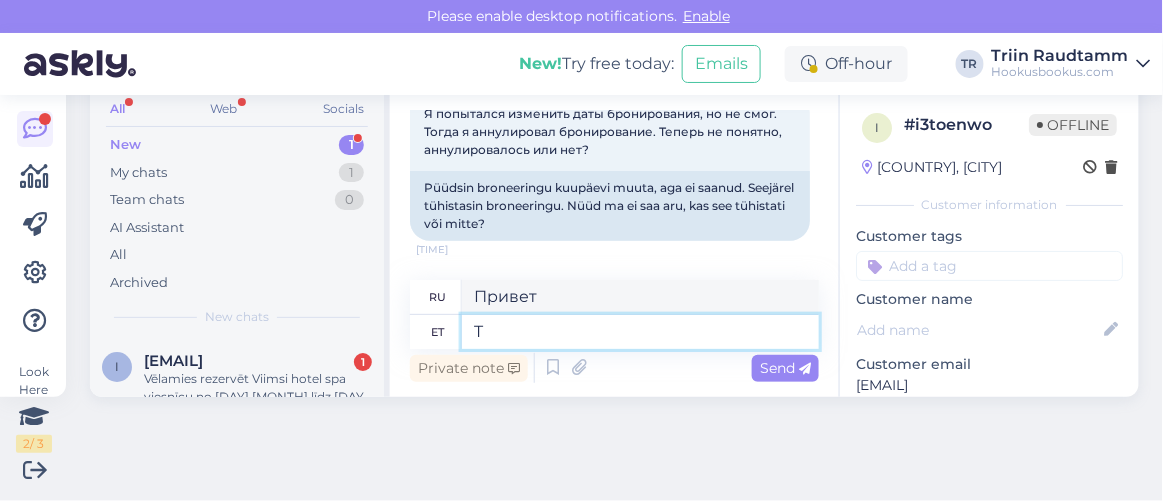 type 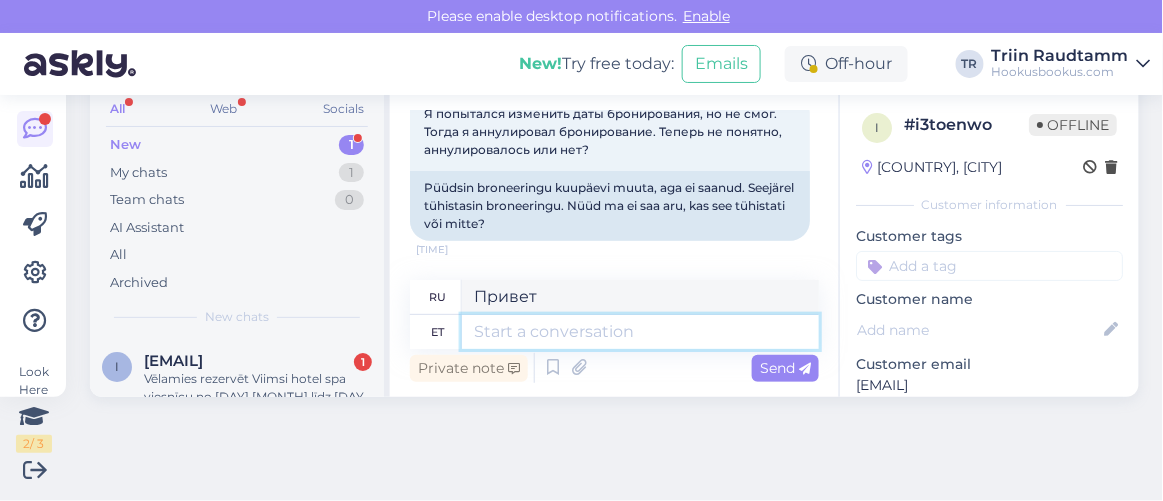 type 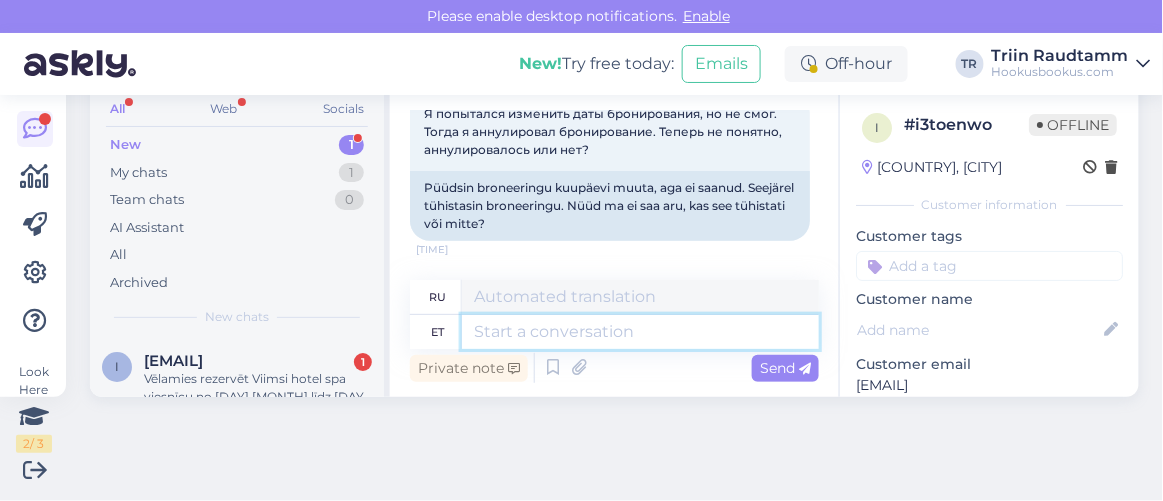 paste on "Здравствуйте" 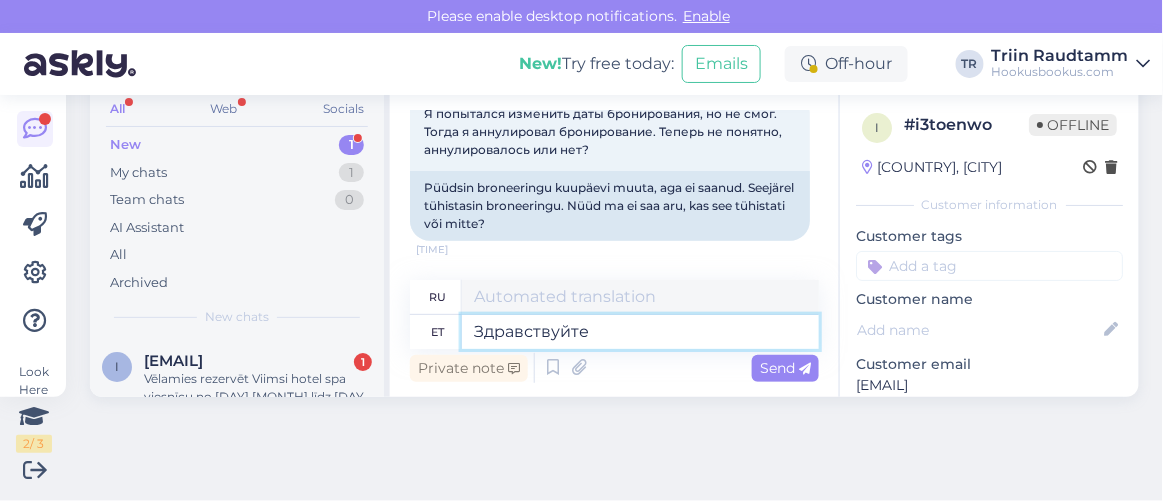 type on "Здравствуйте." 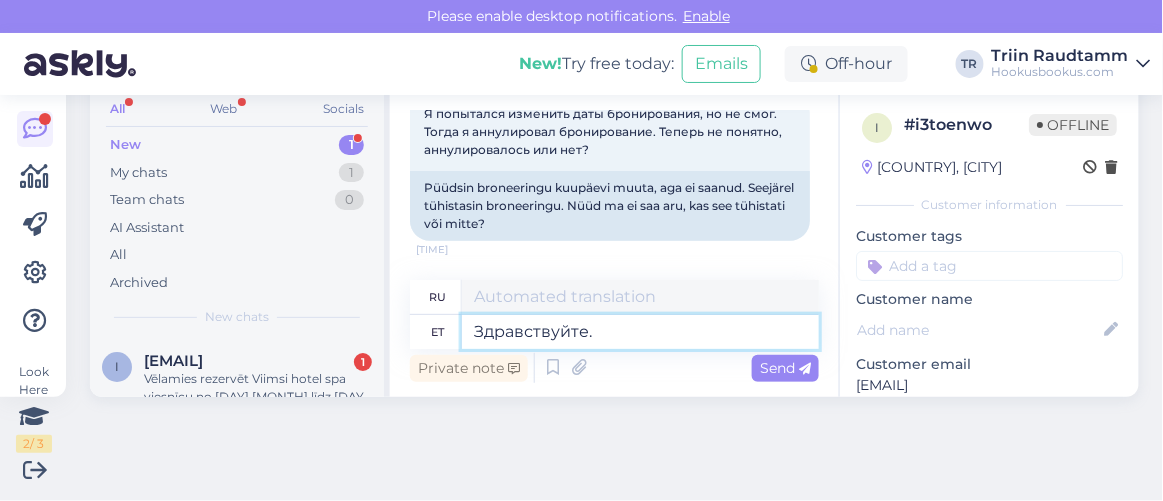 type on "Привет" 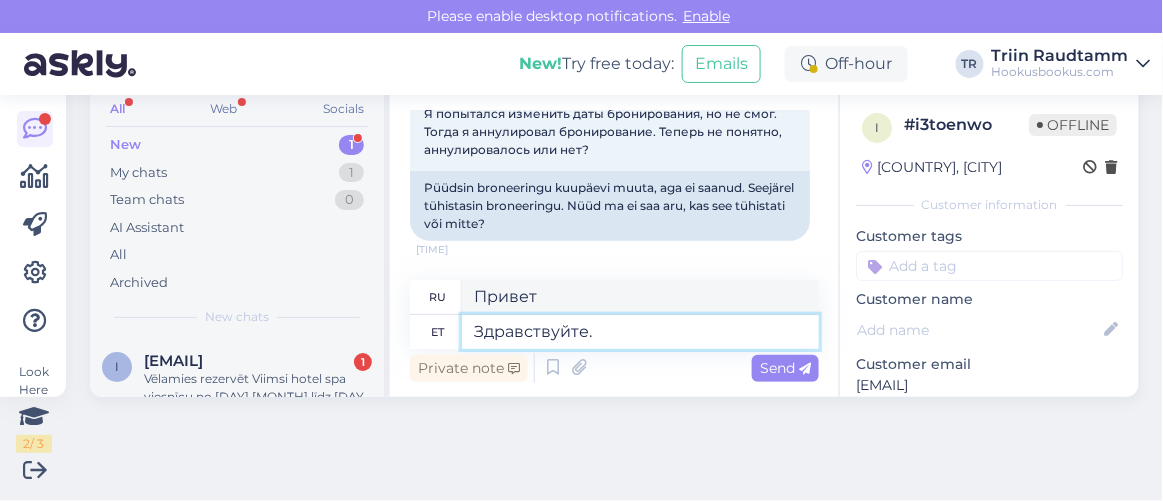 type on "Здравствуйте. P" 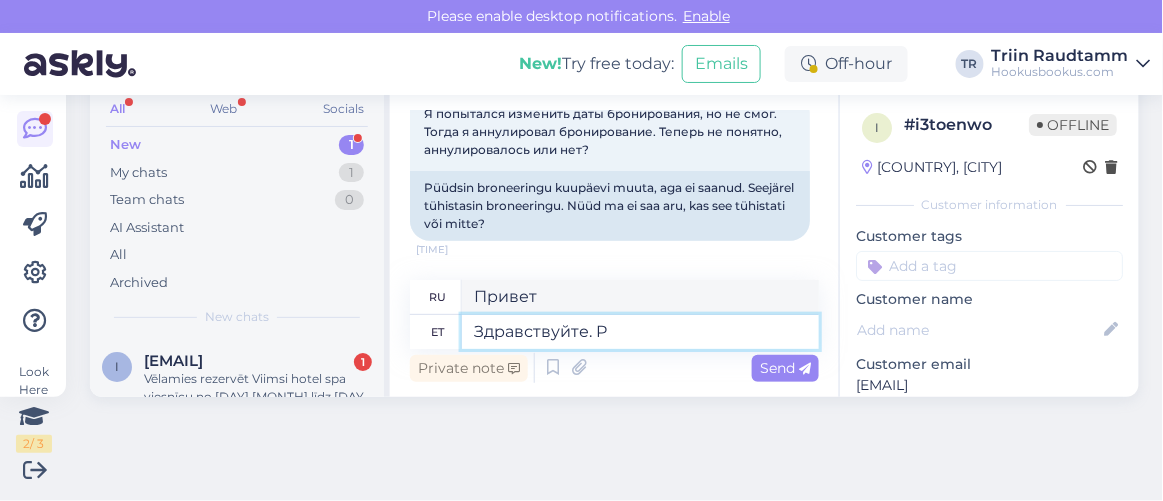 type on "Привет." 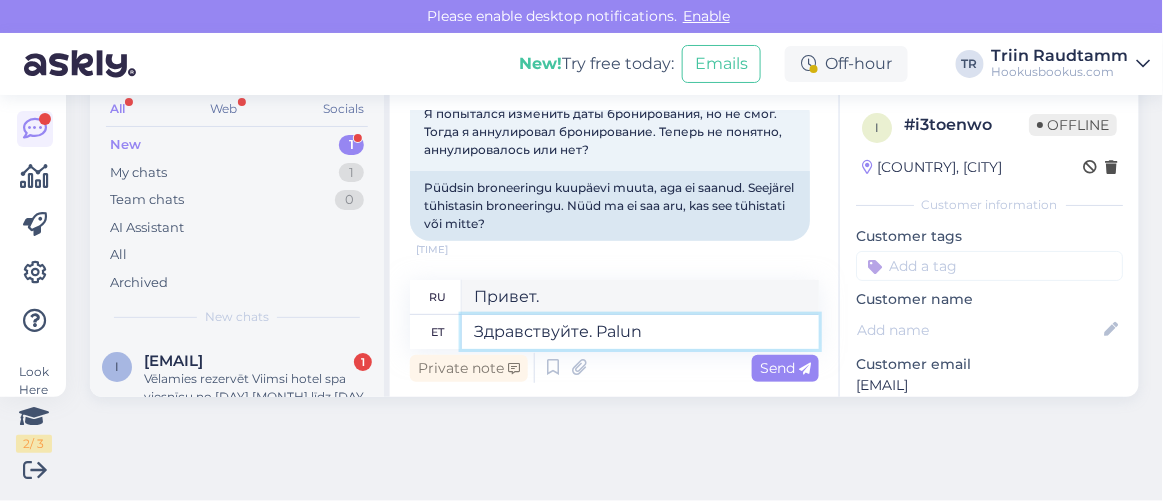 type on "Здравствуйте. Palun t" 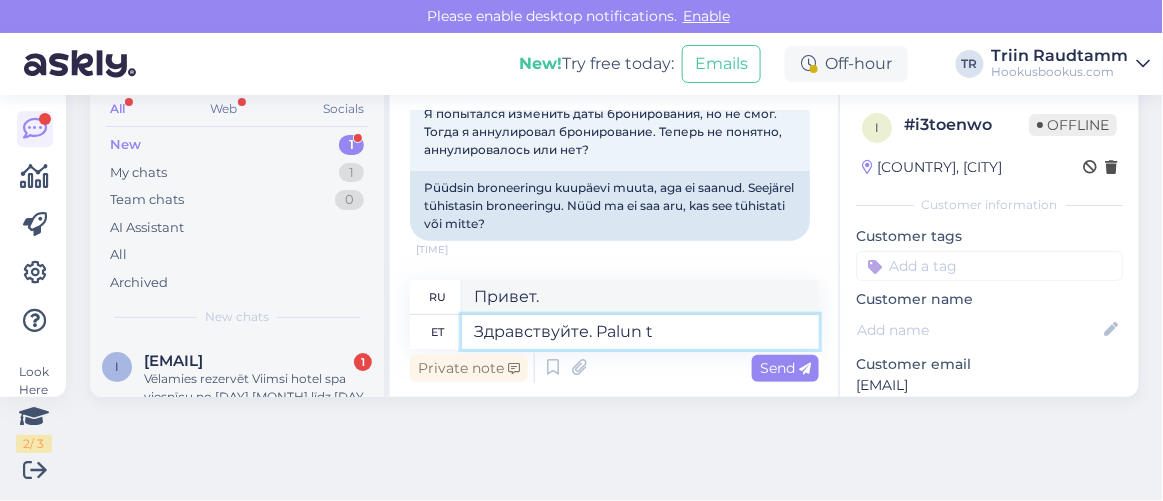 type on "Здравствуйте. Пожалуйста" 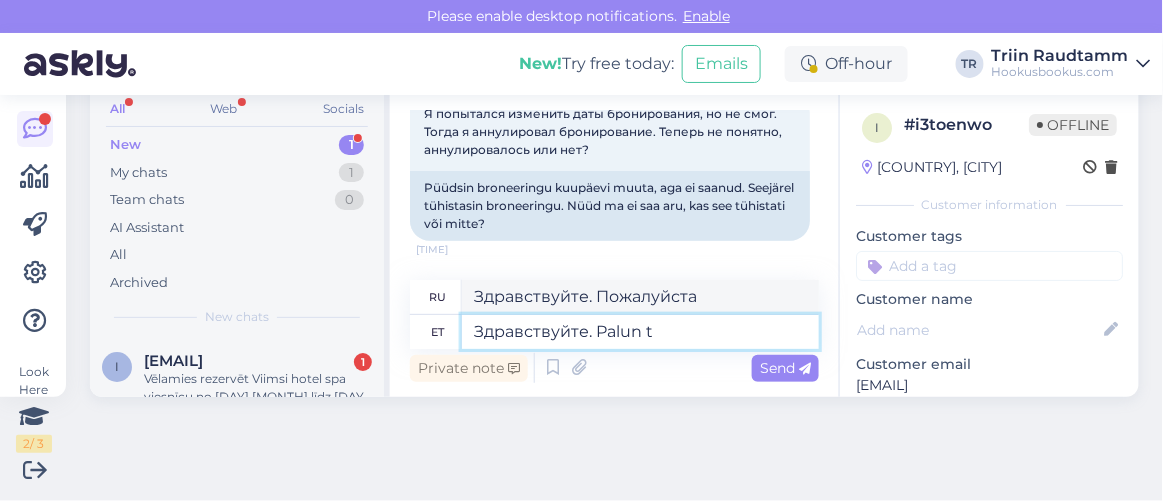 type on "Здравствуйте. Palun tä" 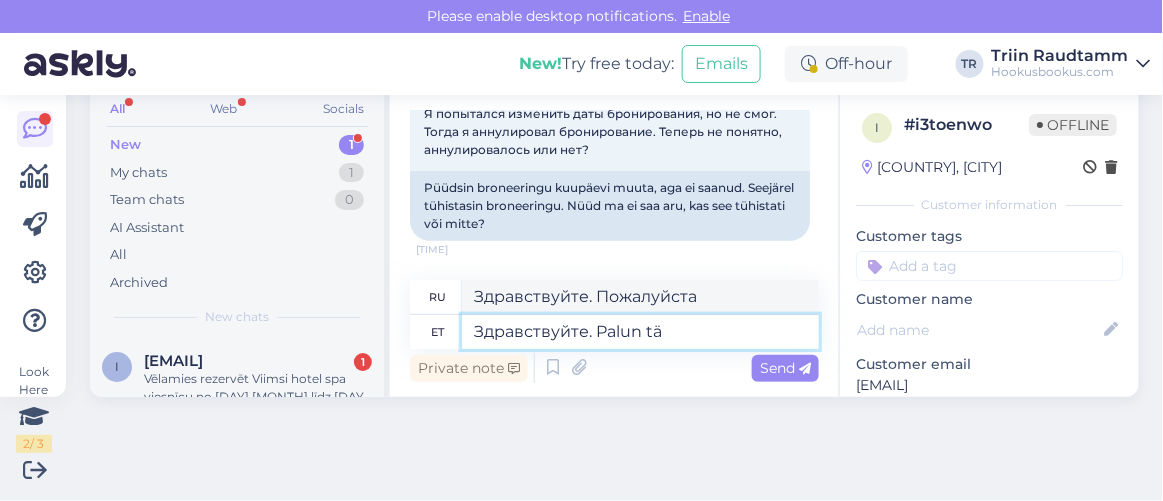 type on "Здравствуйте. Пожалуйста, т." 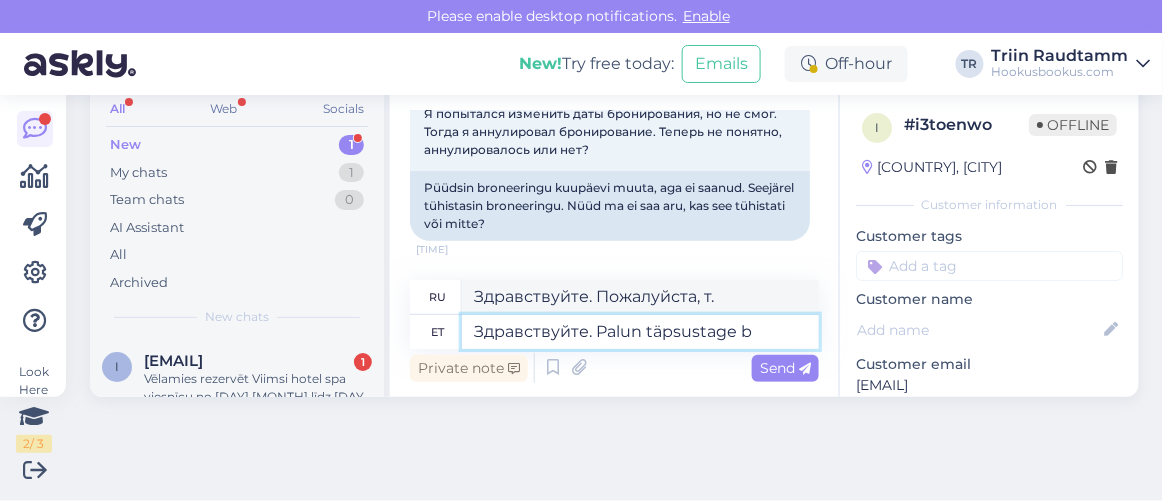 type on "Здравствуйте. Palun täpsustage br" 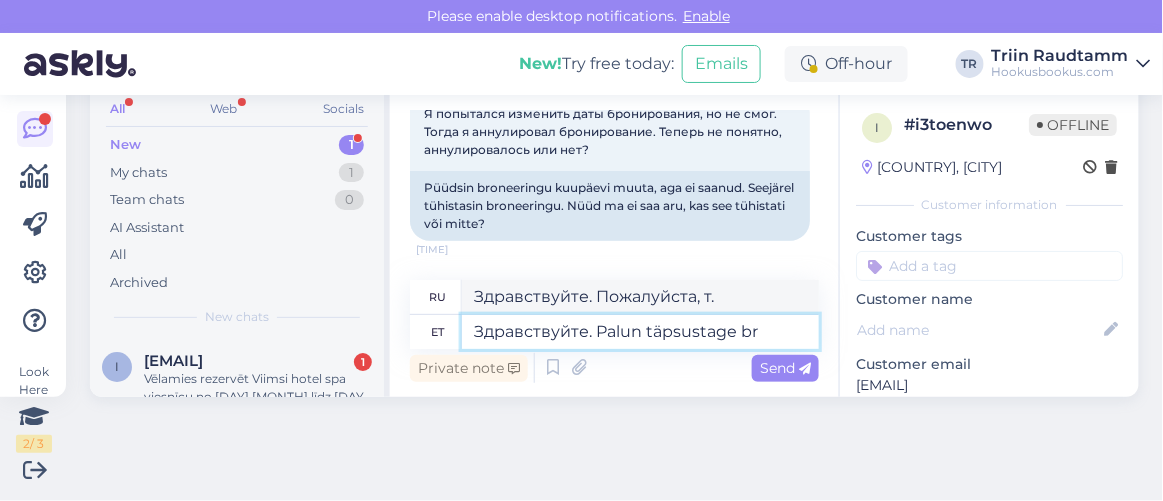 type on "Здравствуйте. Пожалуйста, укажите" 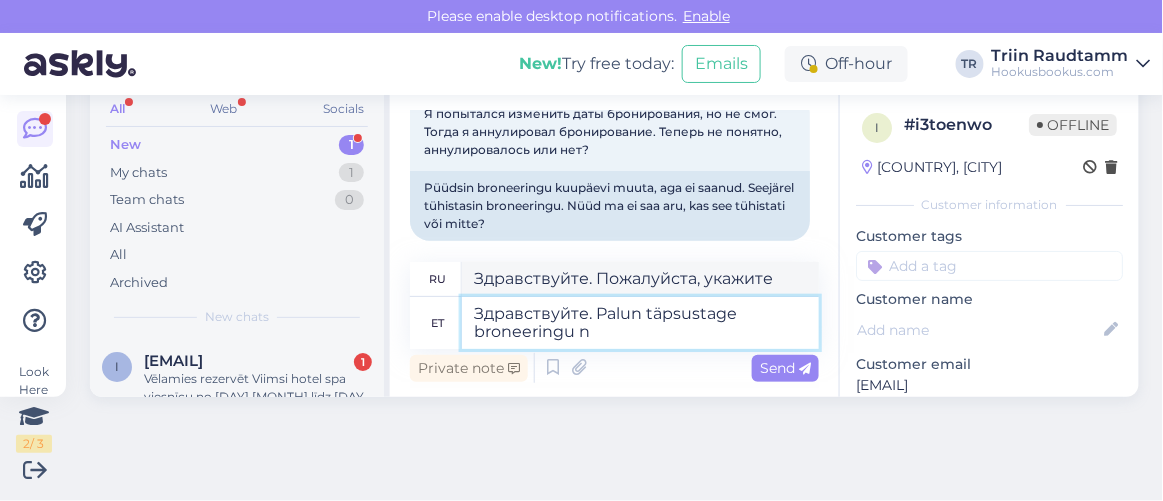 type on "Здравствуйте. Palun täpsustage broneeringu nu" 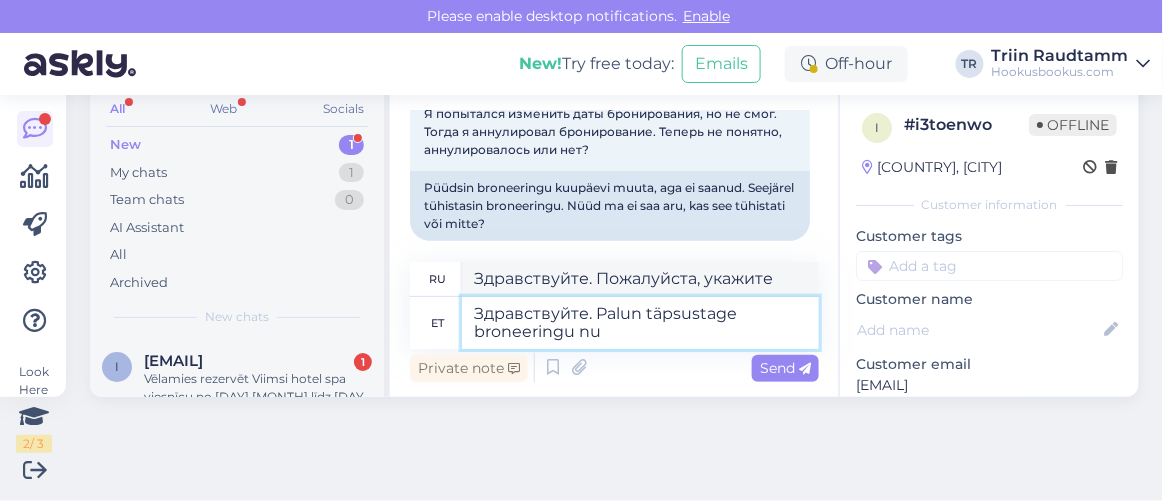 type on "Здравствуйте. Пожалуйста, уточните детали вашего бронирования." 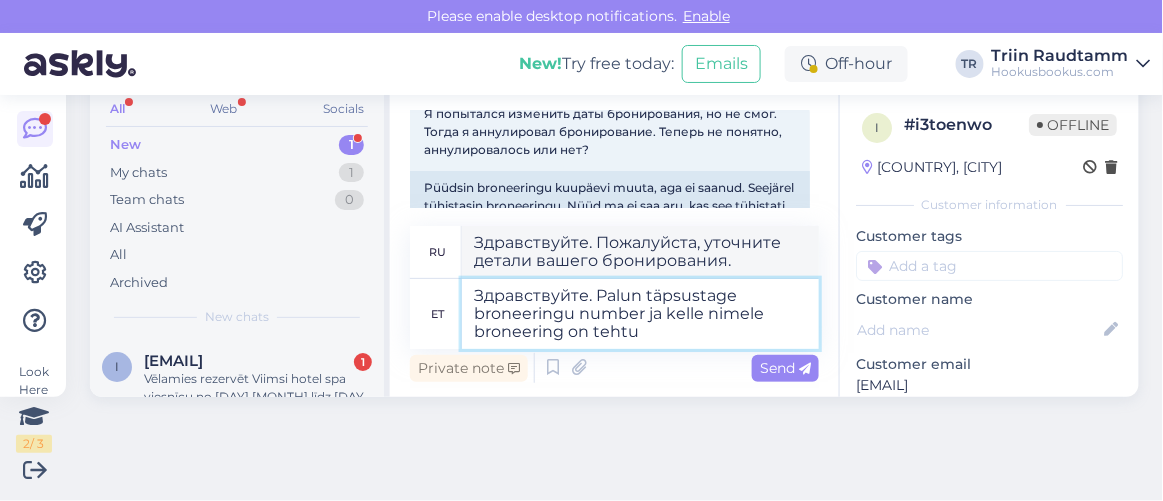 type on "Здравствуйте. Palun täpsustage broneeringu number ja kelle nimele broneering on tehtud" 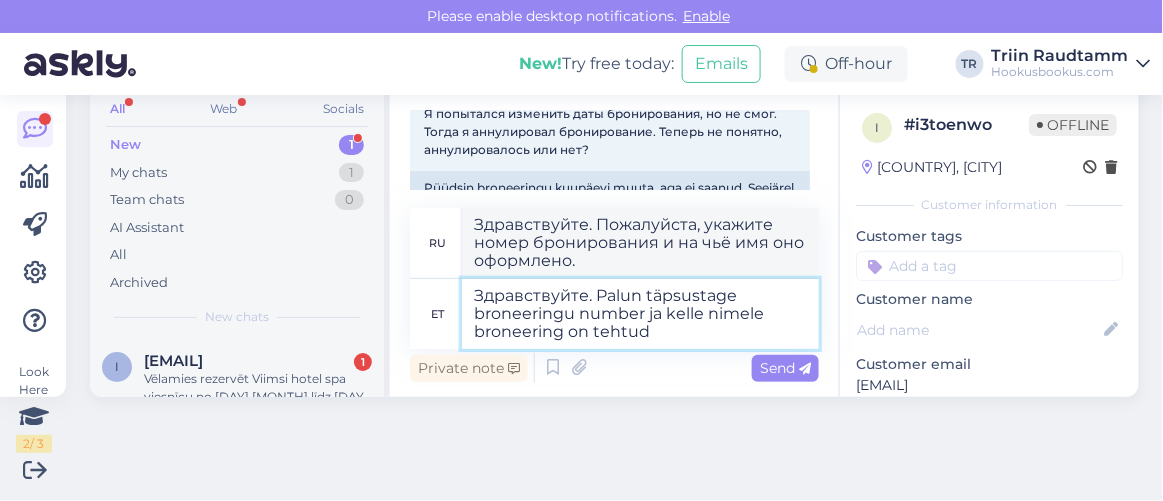 type on "Здравствуйте. Укажите, пожалуйста, номер бронирования и на чьё имя оно оформлено." 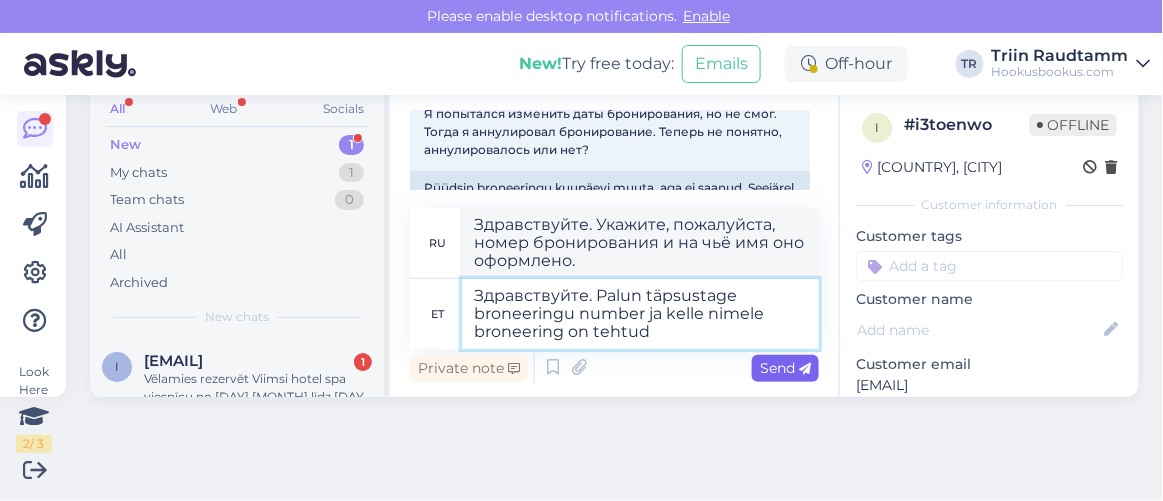 type on "Здравствуйте. Palun täpsustage broneeringu number ja kelle nimele broneering on tehtud" 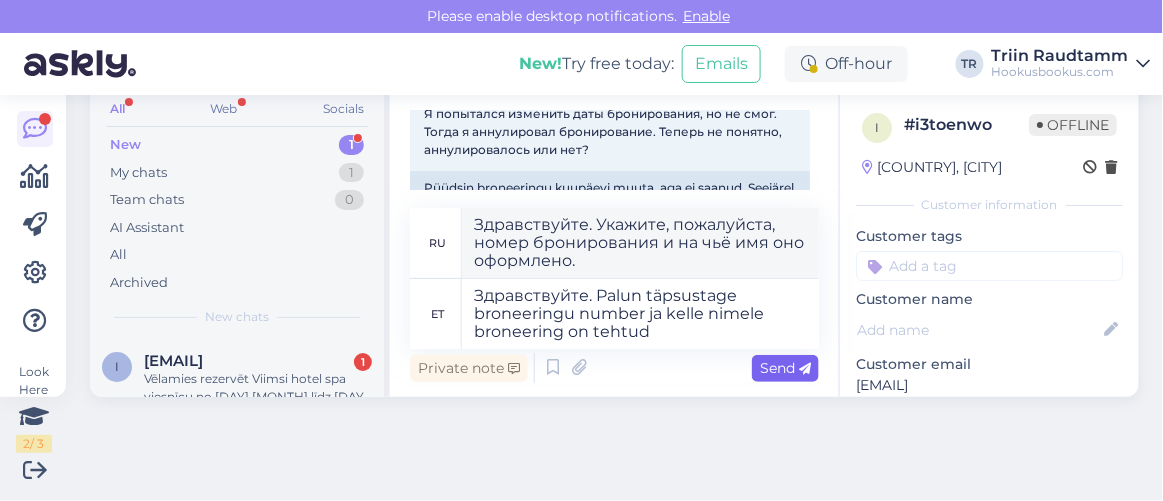 click on "Send" at bounding box center (785, 368) 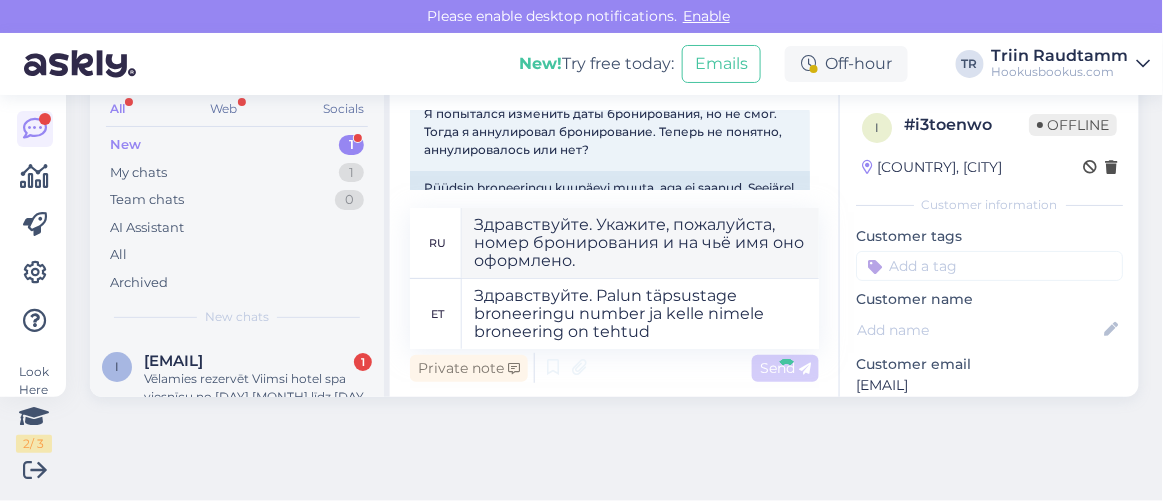 type 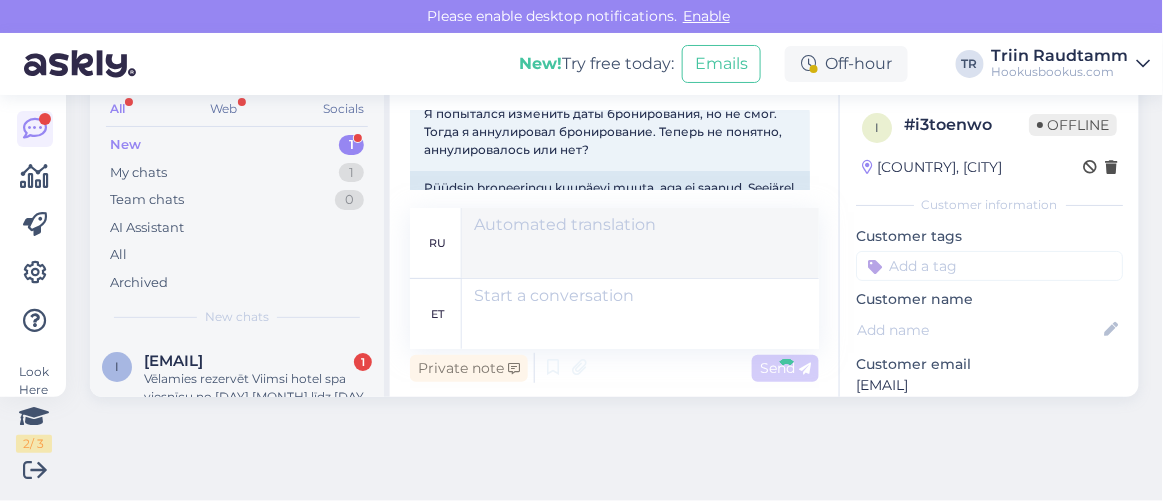 scroll, scrollTop: 322, scrollLeft: 0, axis: vertical 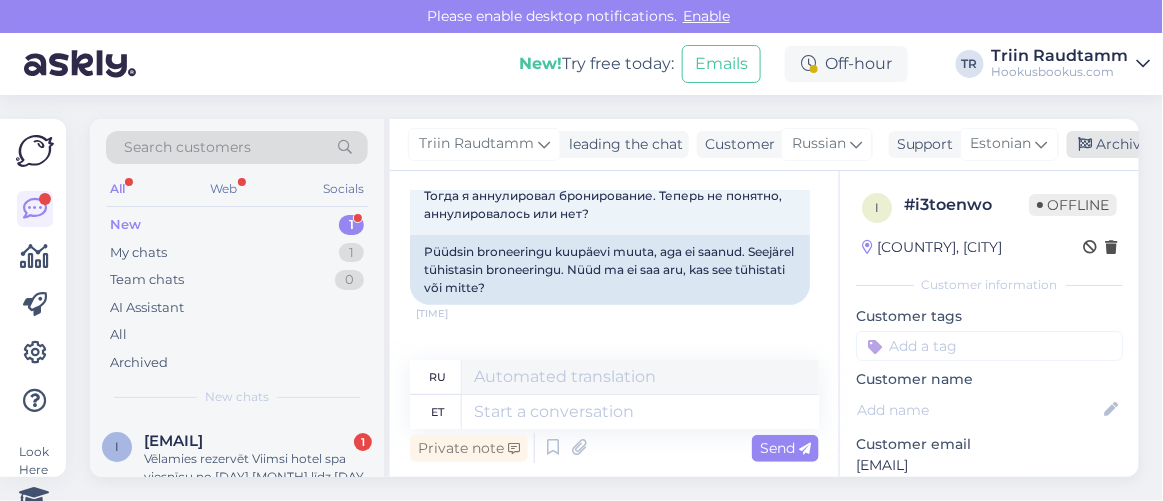 click on "Archive chat" at bounding box center (1130, 144) 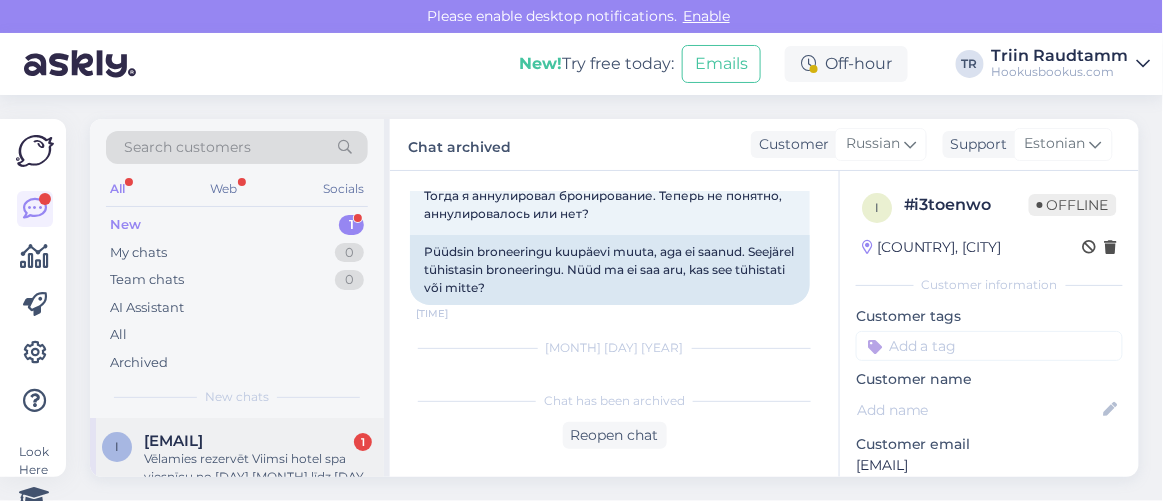 click on "Vēlamies rezervēt Viimsi hotel spa viesnīcu no [DAY] [MONTH] līdz [DAY] [MONTH]. Esam [NUMBER] cilvēki - [NUMBER] pieaugušie un divi bērni [AGE] un [AGE] gadi. Kā mums rīkoties?" at bounding box center (258, 468) 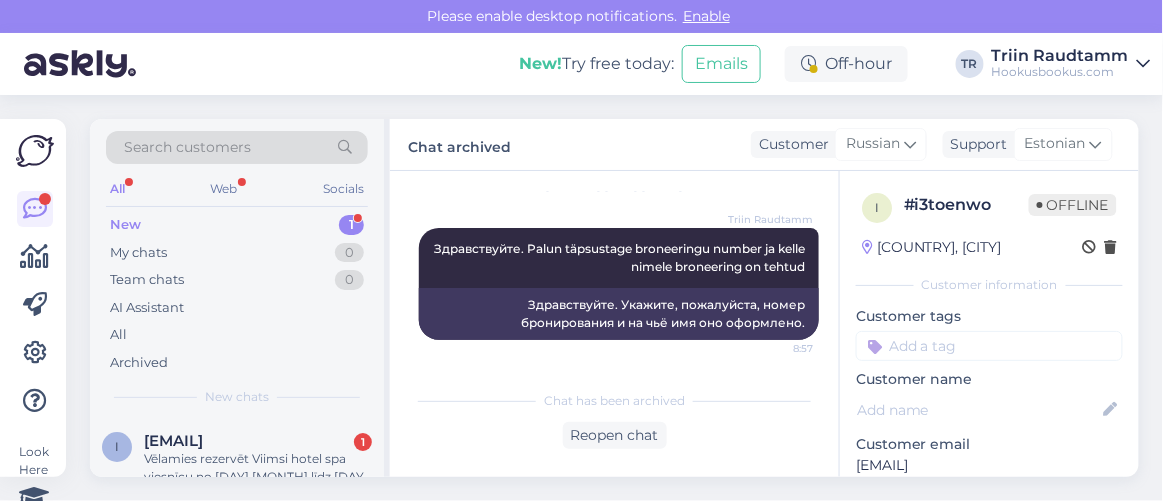 scroll, scrollTop: 80, scrollLeft: 0, axis: vertical 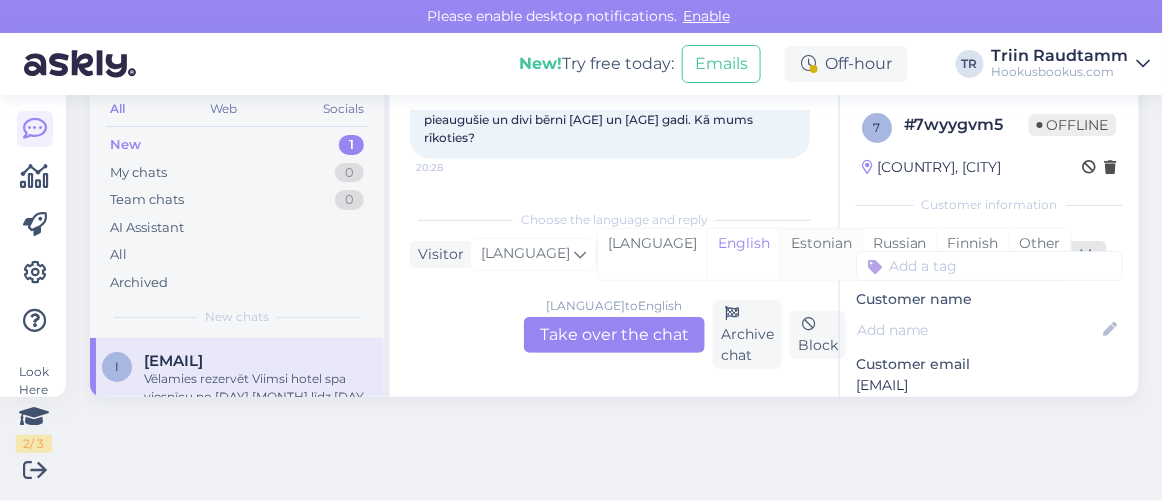 click on "Estonian" at bounding box center (821, 254) 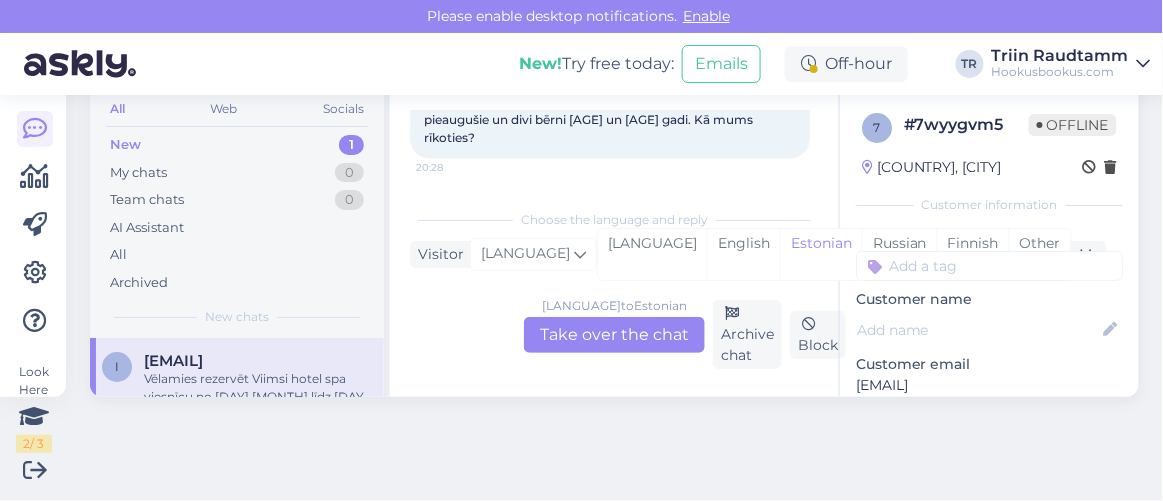 click on "[LANGUAGE] to [LANGUAGE] Take over the chat" at bounding box center (614, 335) 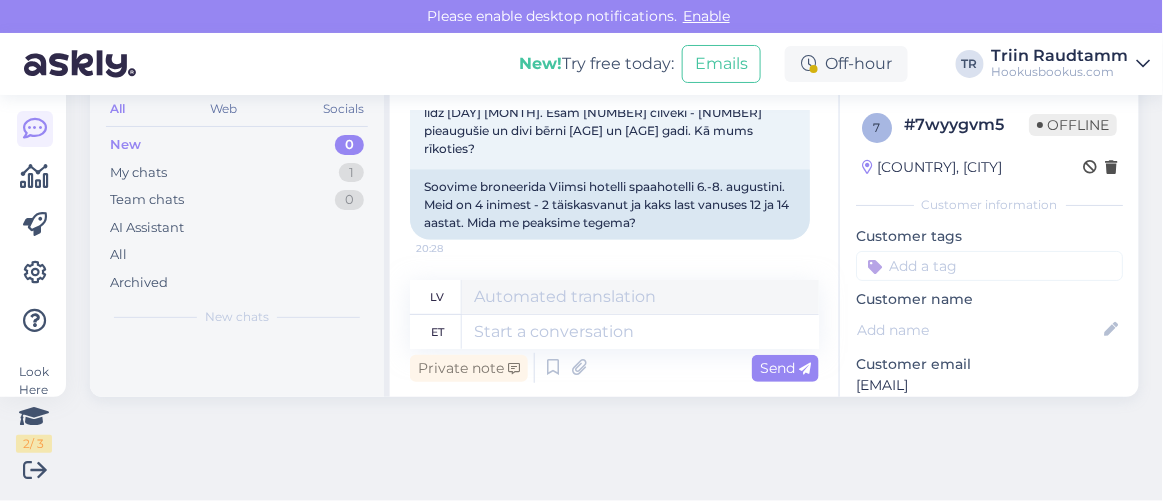 scroll, scrollTop: 79, scrollLeft: 0, axis: vertical 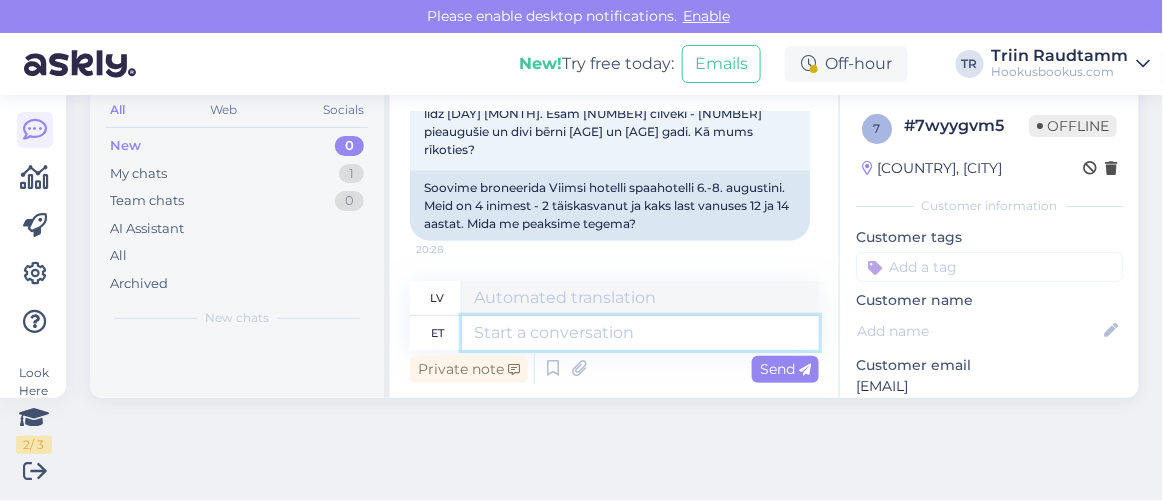 click at bounding box center (640, 333) 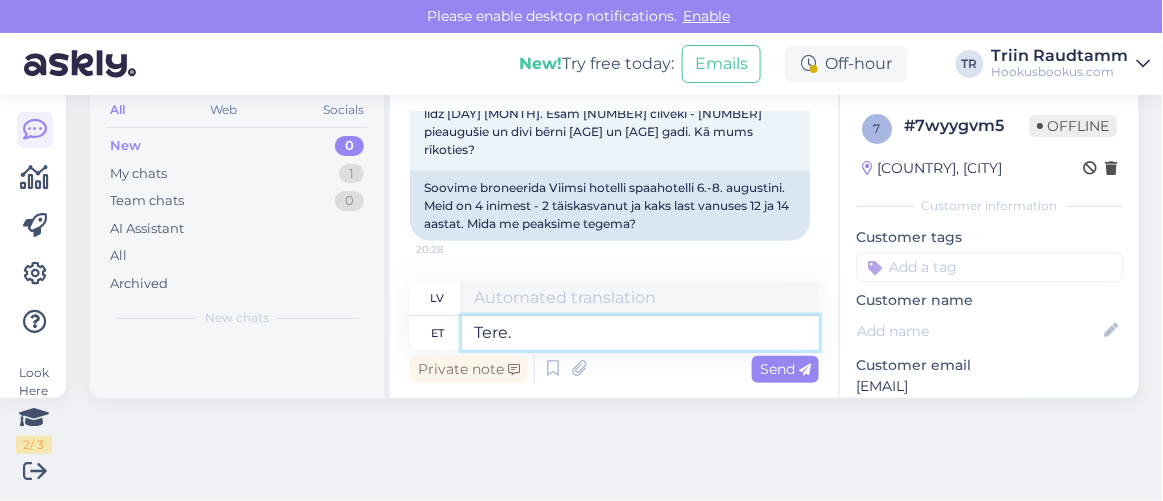 type on "Tere. K" 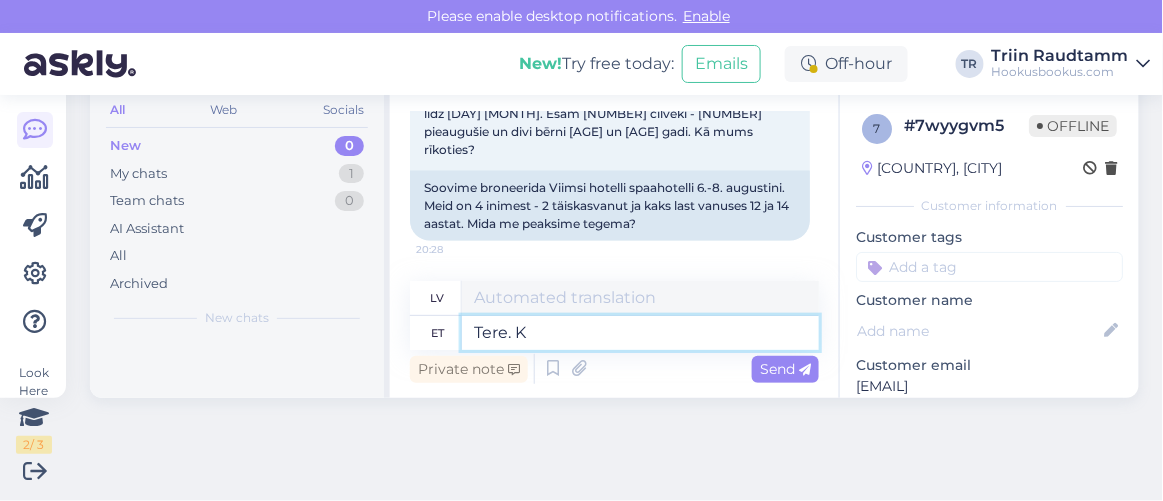 type on "Sveiki." 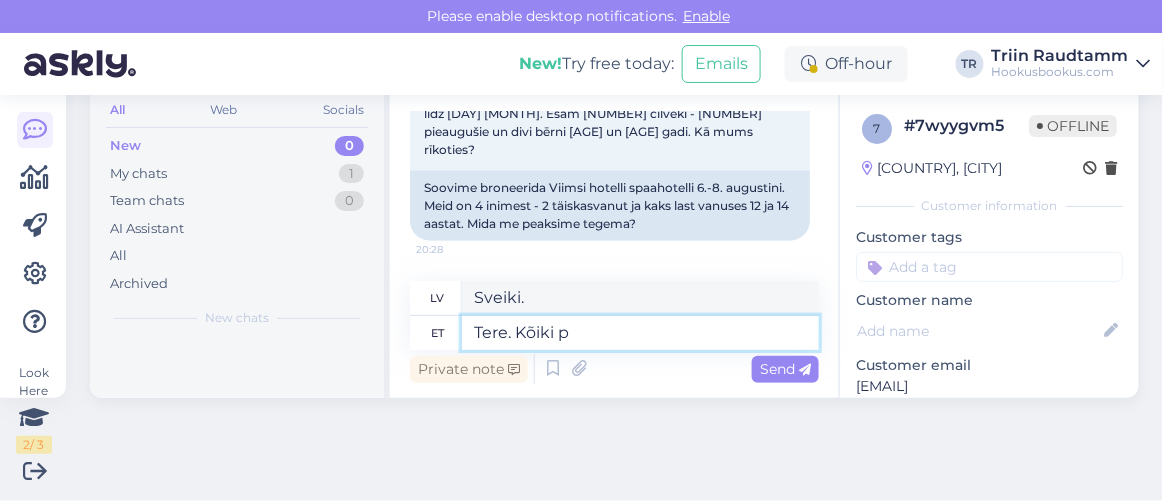 type on "Tere. Kõiki pa" 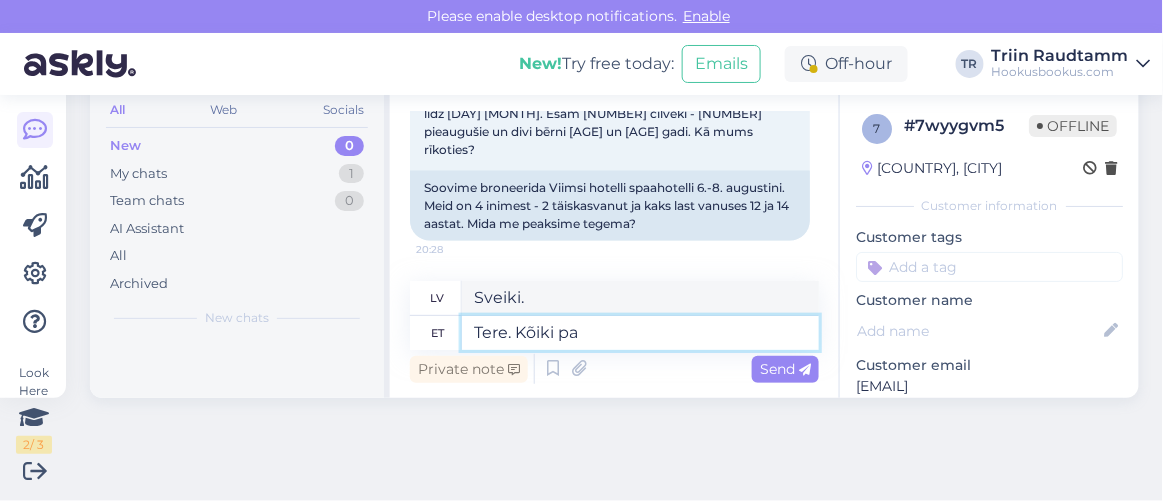 type on "Sveiki visiem." 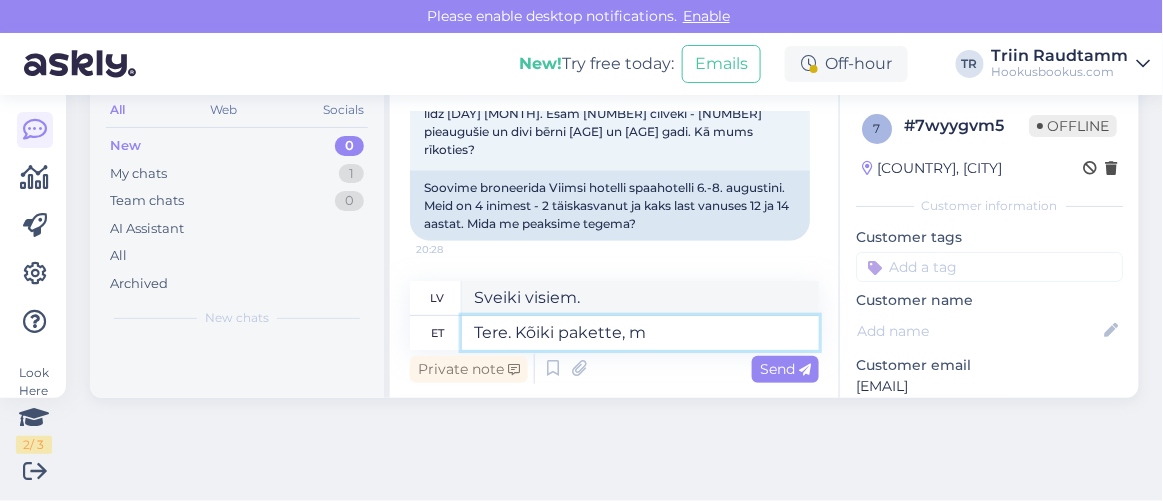 type on "Tere. Kõiki pakette, mi" 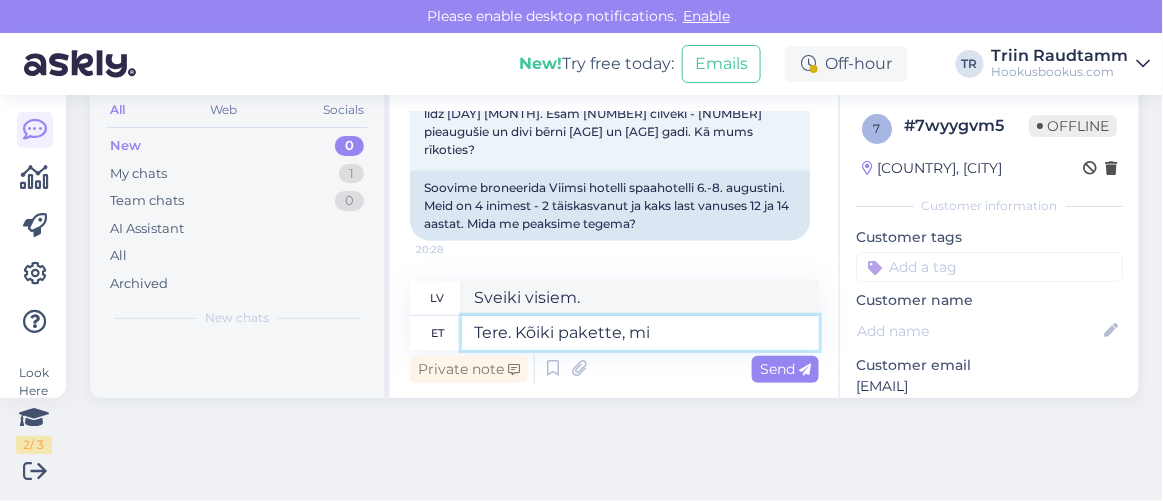 type on "Sveiki. Visas pakas," 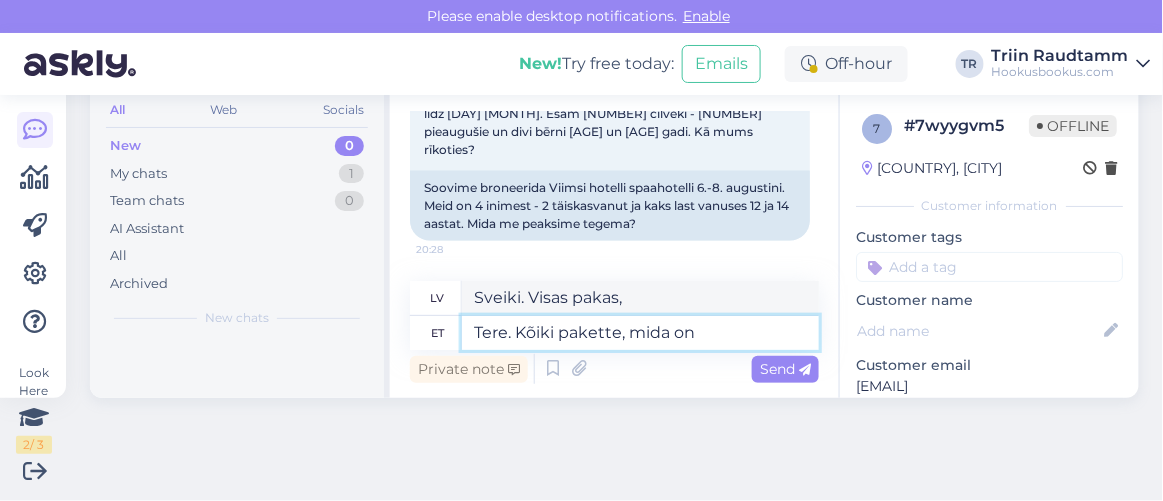 type on "Tere. Kõiki pakette, mida on" 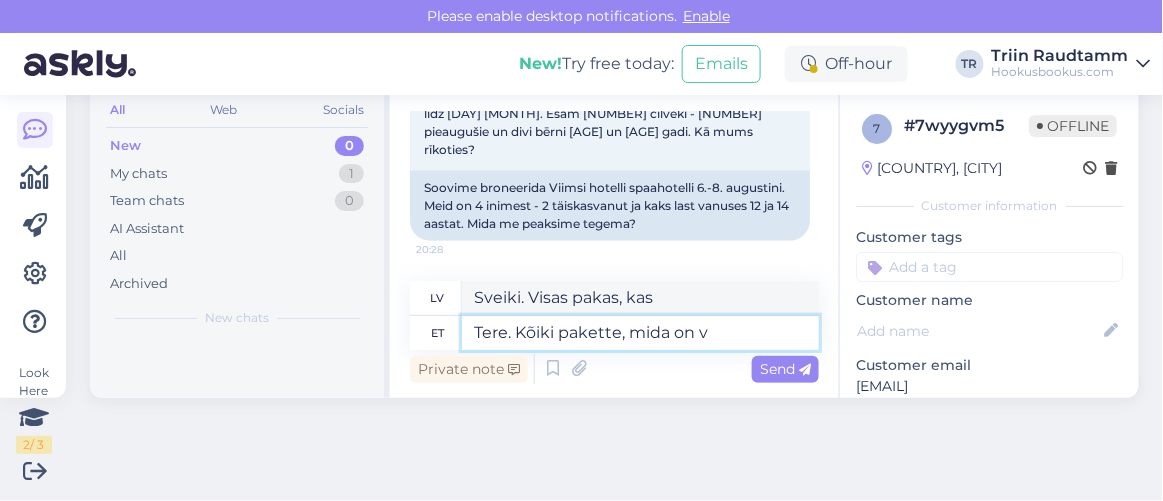 type on "Tere. Kõiki pakette, mida on võ" 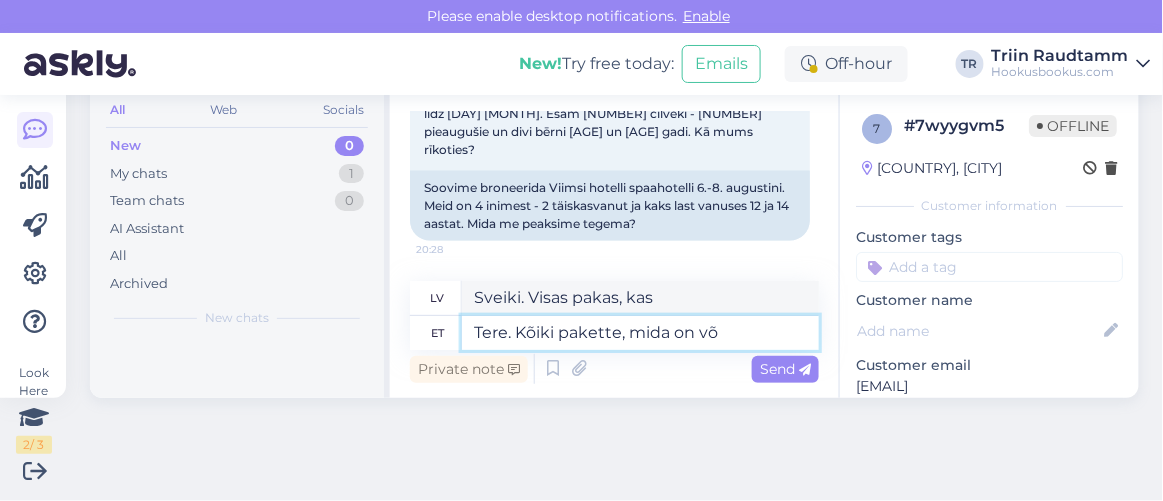 type on "Sveiki. Visas pakas, kas ir" 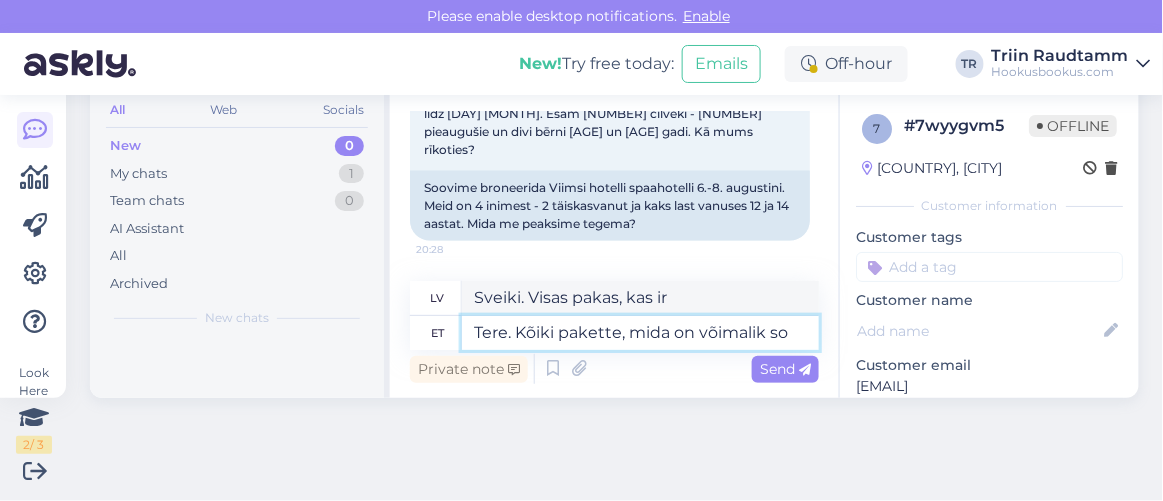 type on "Tere. Kõiki pakette, mida on võimalik soo" 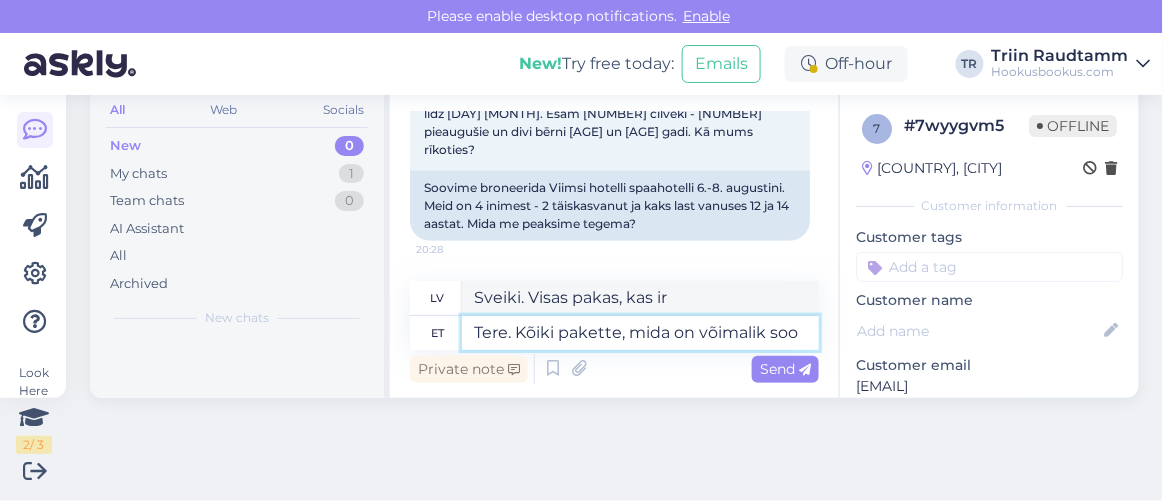 type on "Sveiki. Visas iespējamās paketes." 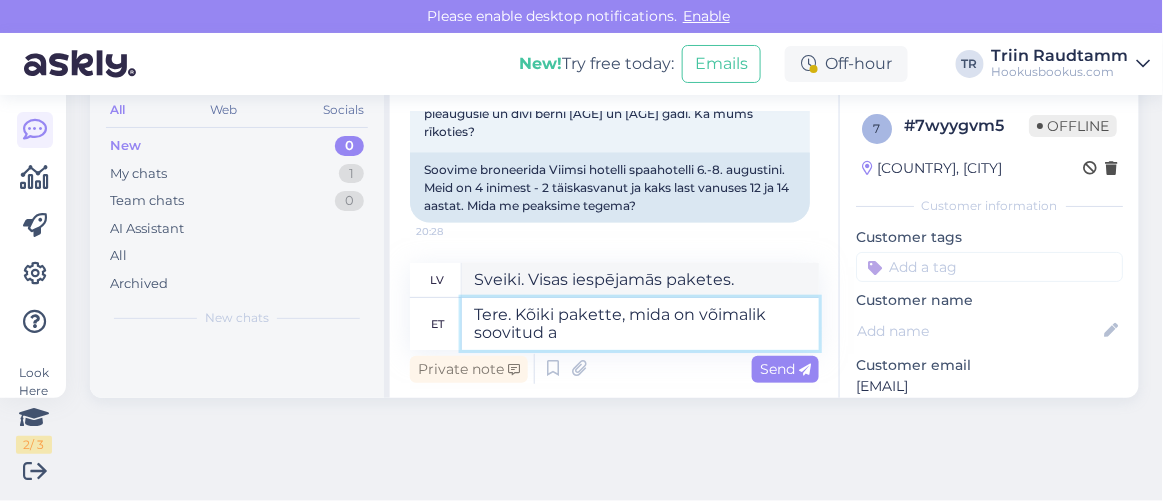 type on "Tere. Kõiki pakette, mida on võimalik soovitud aj" 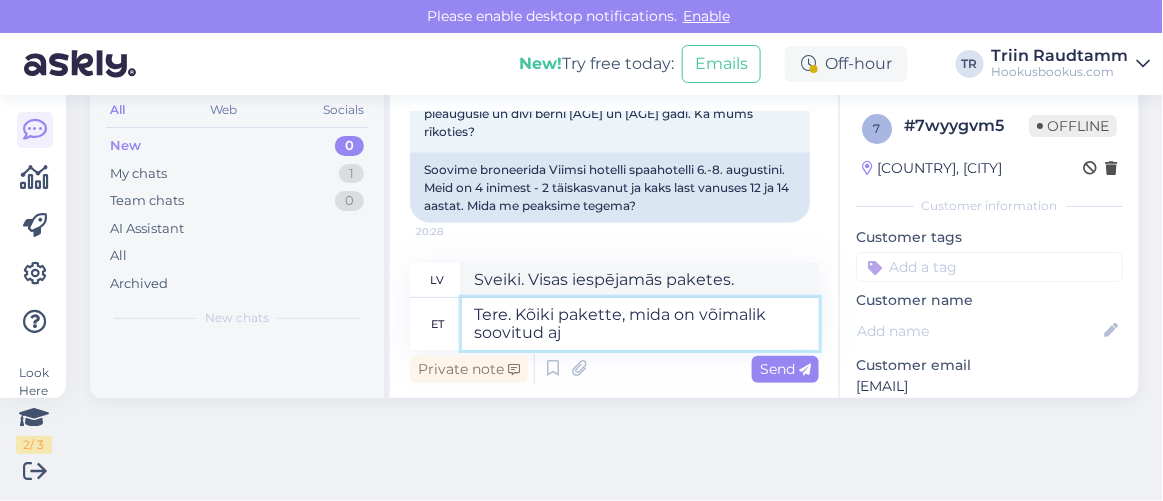 type on "Sveiki. Pieprasītas visas iespējamās paketes." 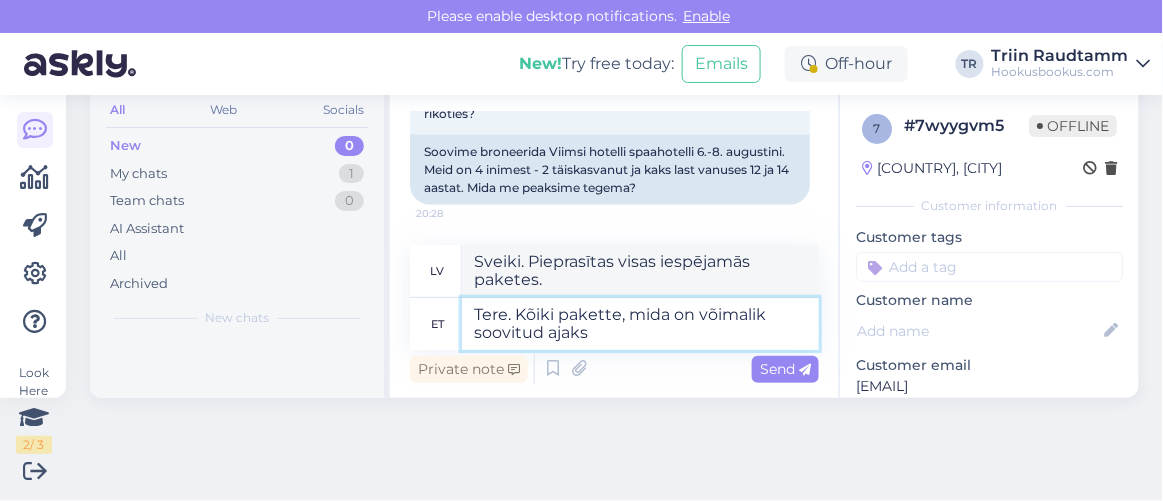 paste on "Viimsi SPA" 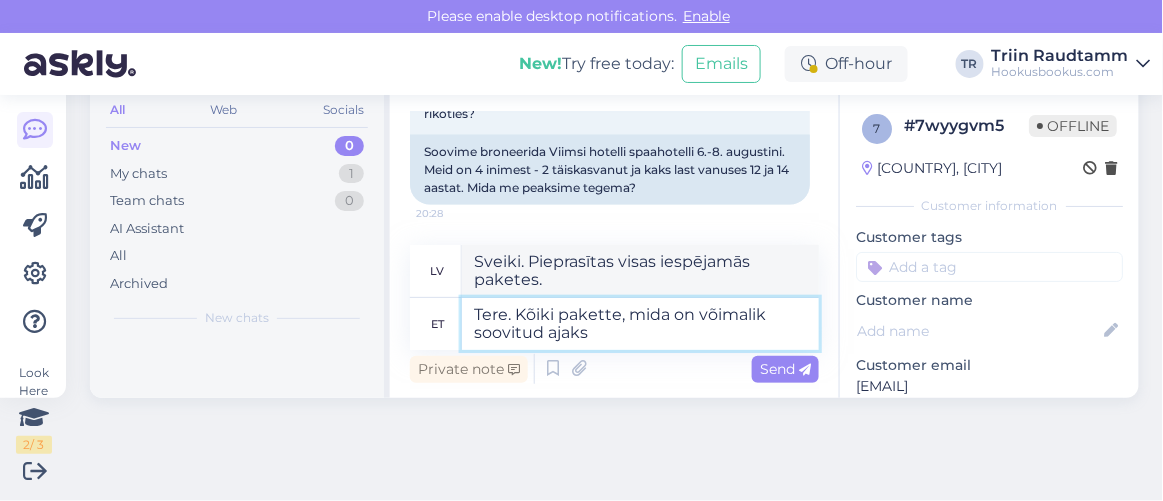 type on "Tere. Kõiki pakette, mida on võimalik soovitud ajaks Viimsi SPA" 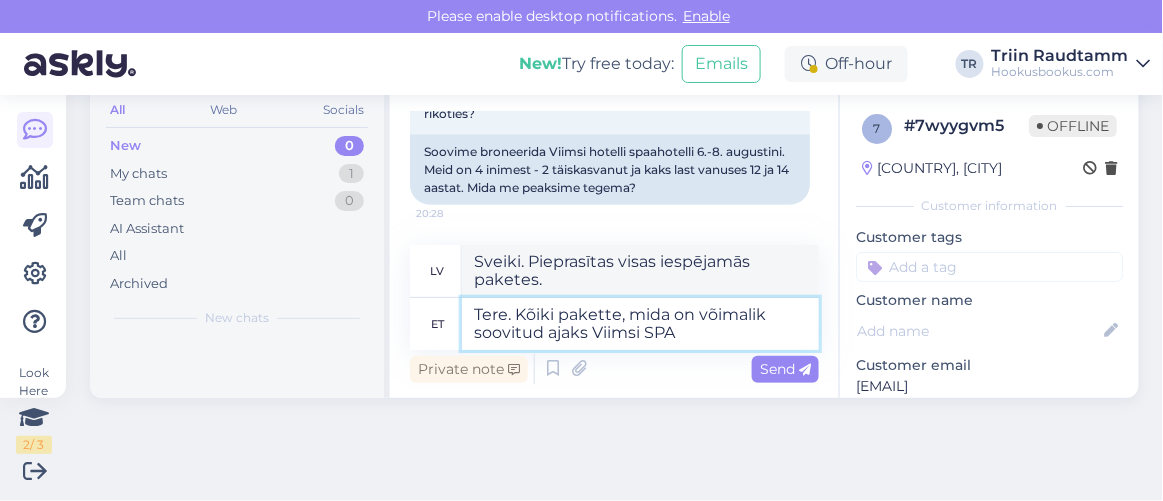 type on "Sveiki. Visas paketes pieejamas vēlamajā laikā." 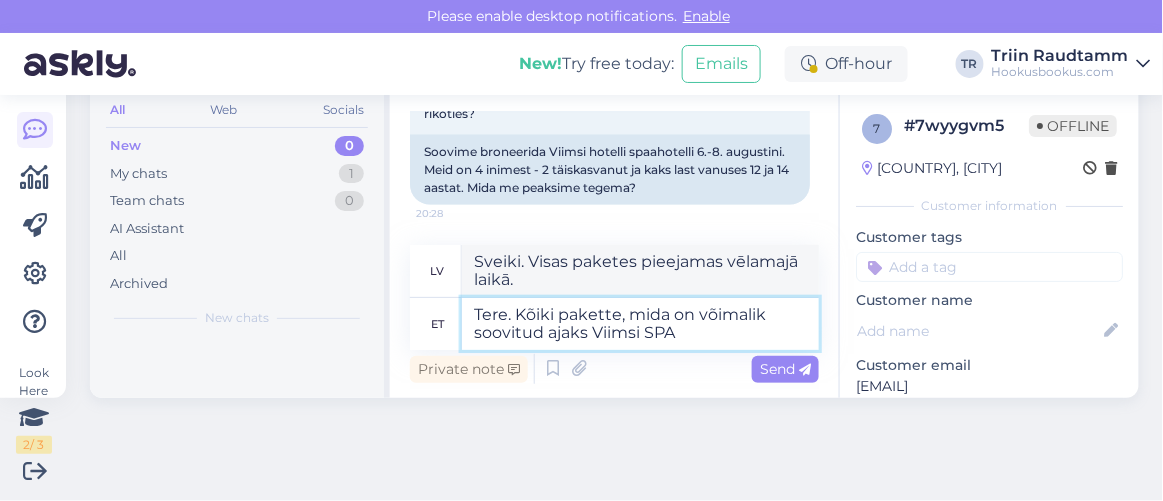 type on "Tere. Kõiki pakette, mida on võimalik soovitud ajaks Viimsi SPA-" 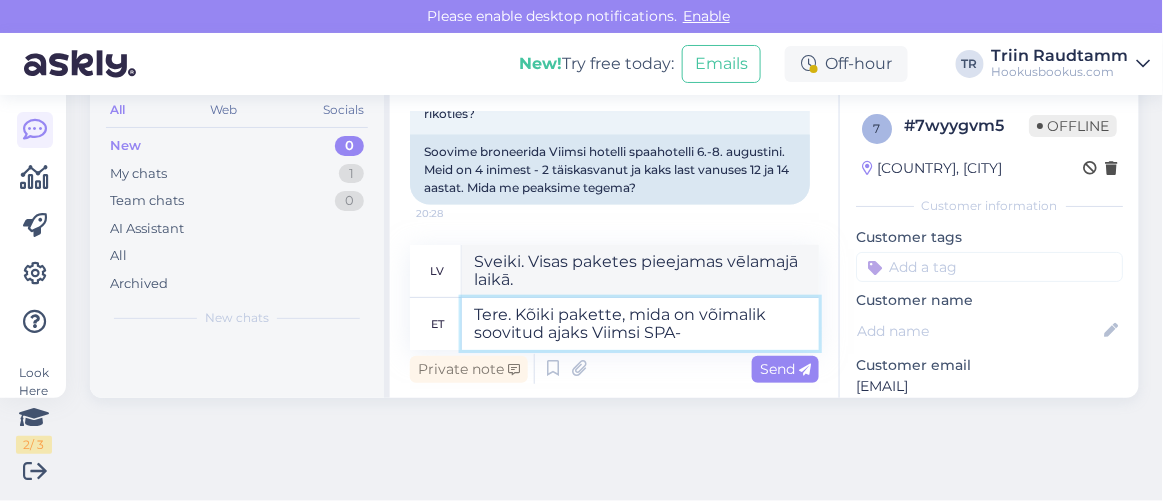 type on "Sveiki. Visas paketes pieejamas vēlamajā laikā Viimsi SPA." 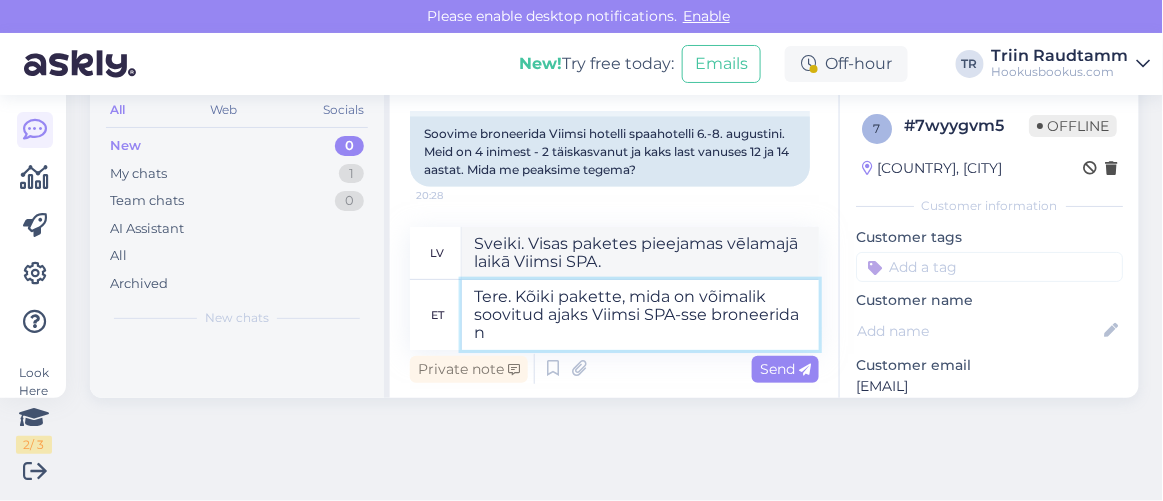 type on "Tere. Kõiki pakette, mida on võimalik soovitud ajaks Viimsi SPA-sse broneerida ne" 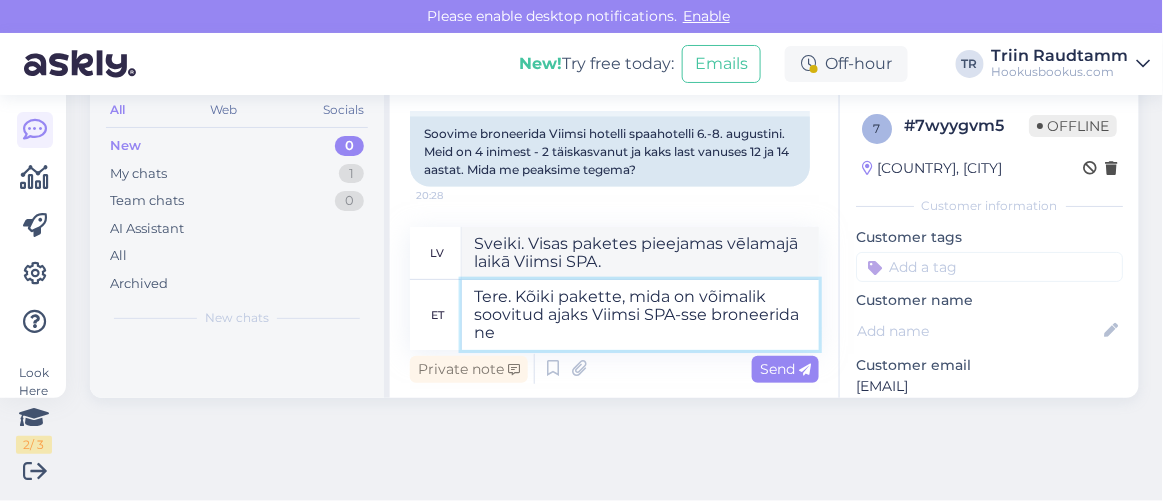type on "Sveiki. Visas paketes, kuras var rezervēt Viimsi SPA uz vēlamo laiku" 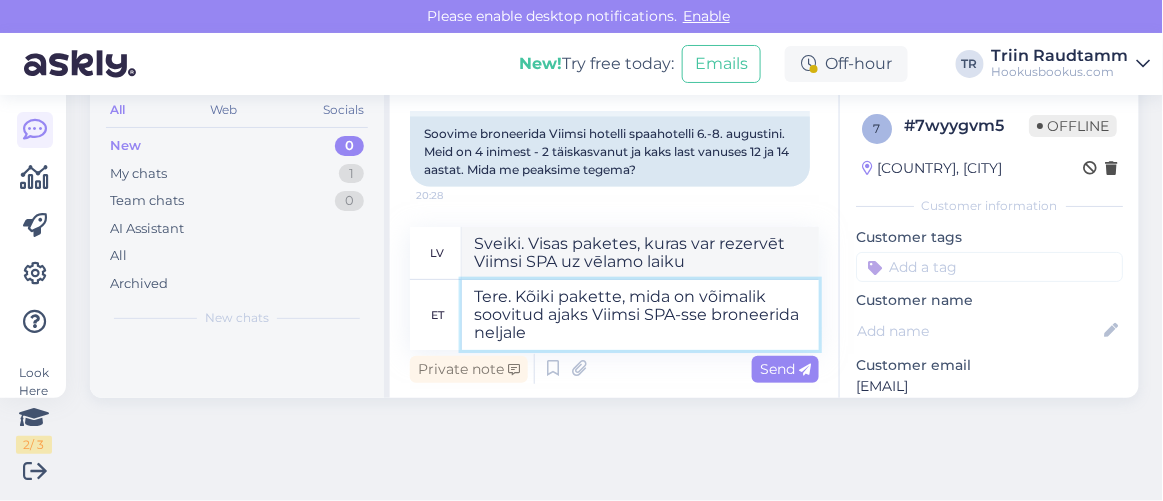 type on "Tere. Kõiki pakette, mida on võimalik soovitud ajaks Viimsi SPA-sse broneerida neljale n" 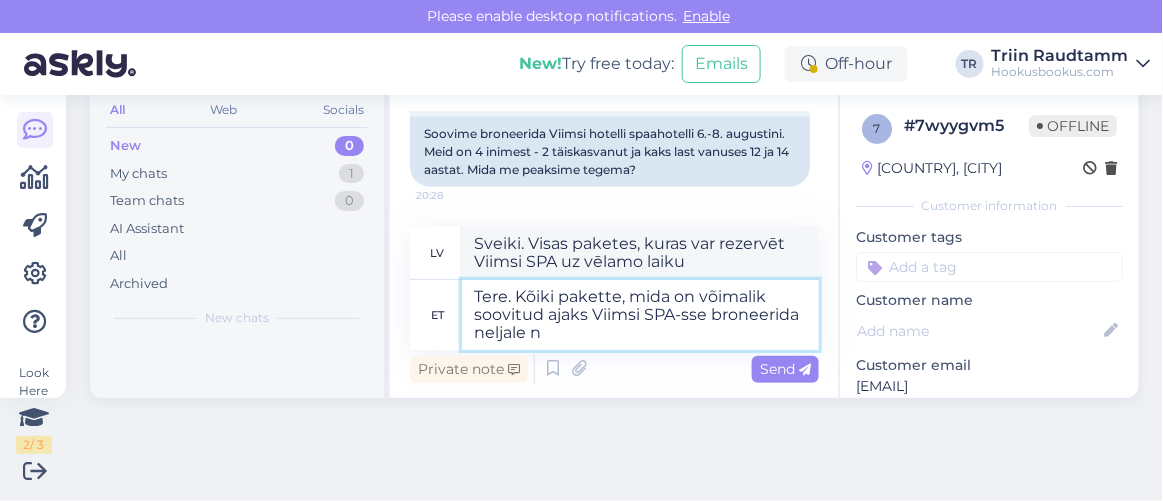 type on "Sveiki. Visas paketes, kuras var rezervēt Viimsi SPA četrām personām vēlamajā laikā, ir" 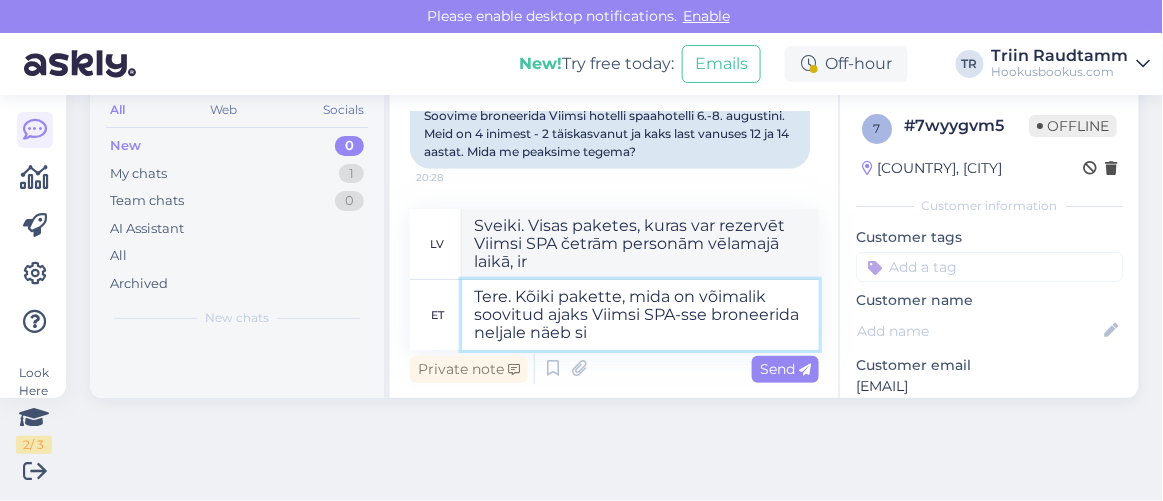 type on "Tere. Kõiki pakette, mida on võimalik soovitud ajaks Viimsi SPA-sse broneerida neljale näeb sii" 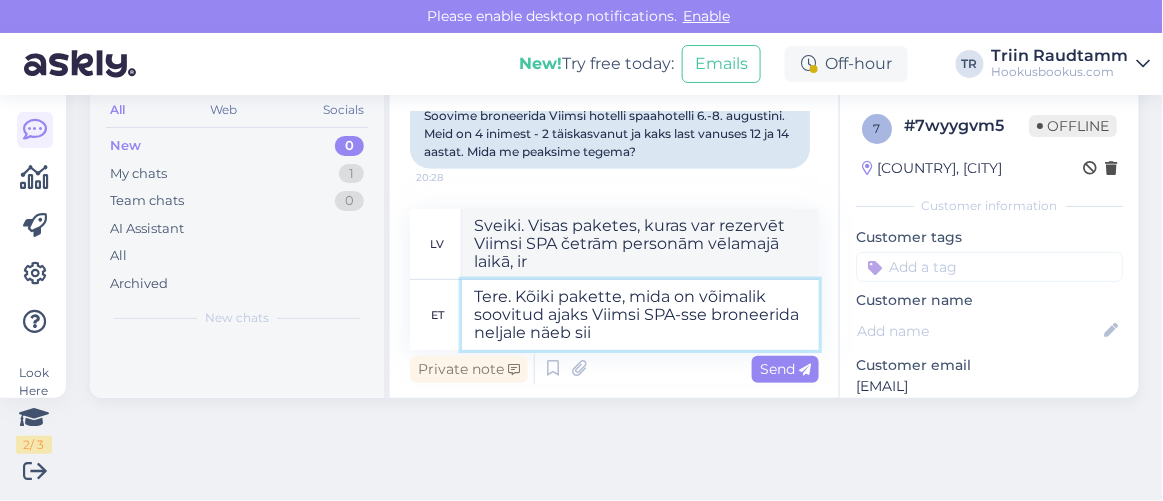 type on "Sveiki. Jūs varat apskatīt visas paketes, kuras var rezervēt četrām personām Viimsi SPA uz vēlamo laiku." 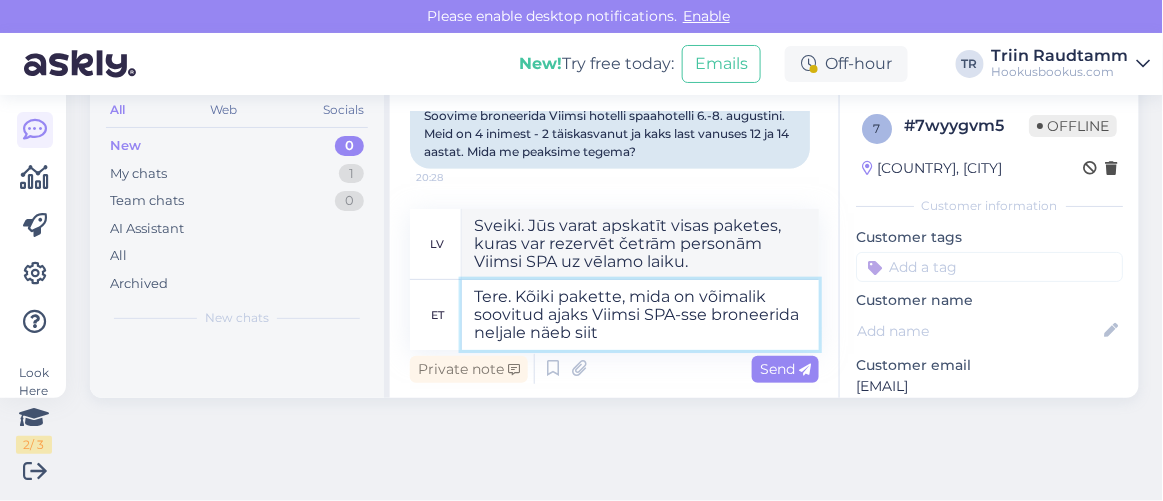 type on "Tere. Kõiki pakette, mida on võimalik soovitud ajaks Viimsi SPA-sse broneerida neljale näeb siit:" 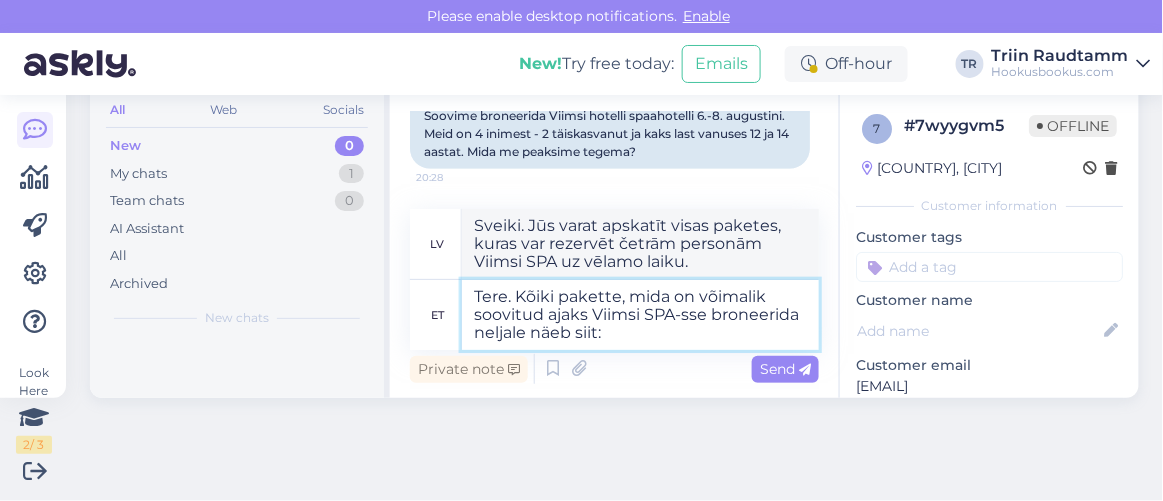 type on "Sveiki. Visas paketes, kuras var rezervēt četrām personām Viimsi SPA vēlamajā laikā, var apskatīt šeit:" 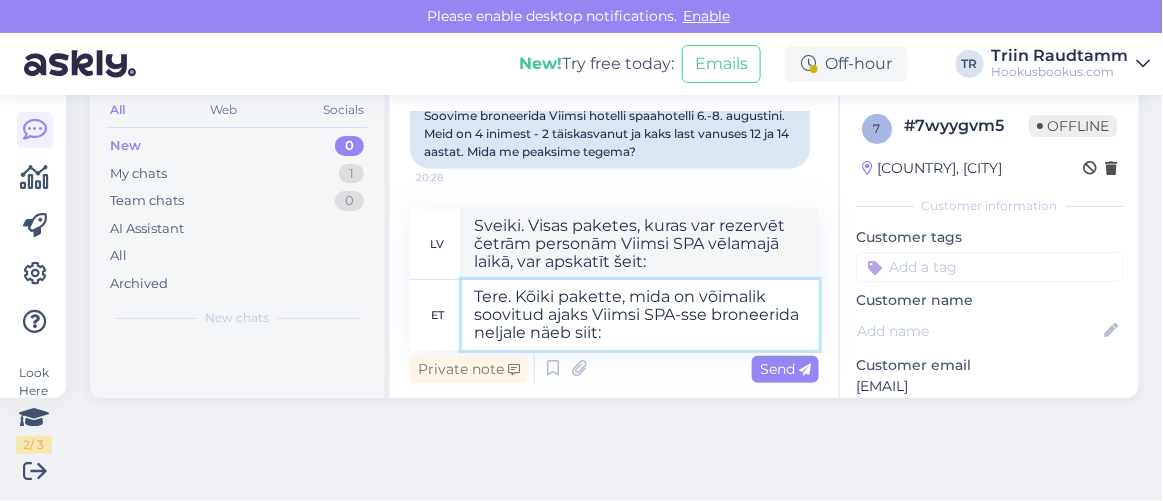 paste on "Estonia, Tallinn" 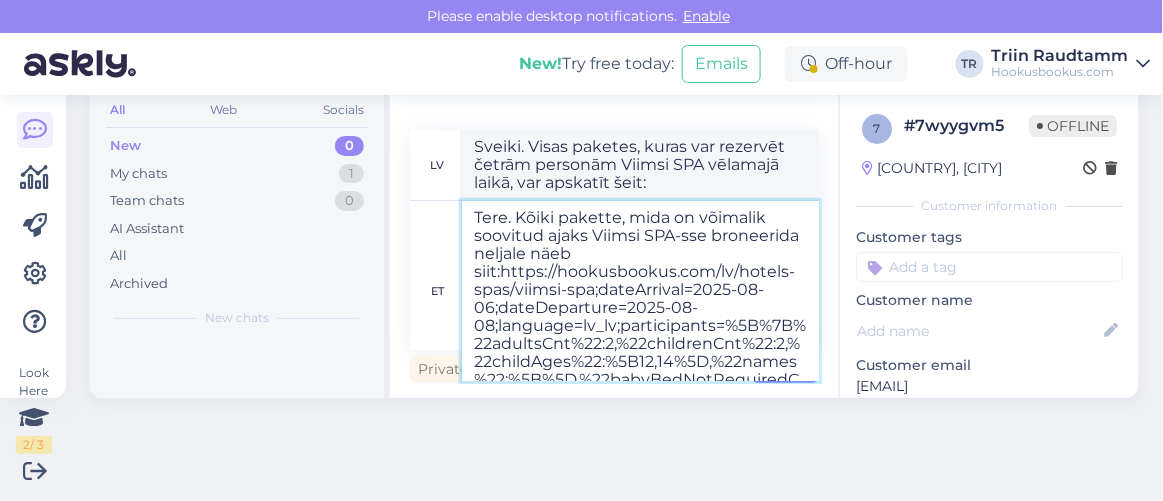scroll, scrollTop: 279, scrollLeft: 0, axis: vertical 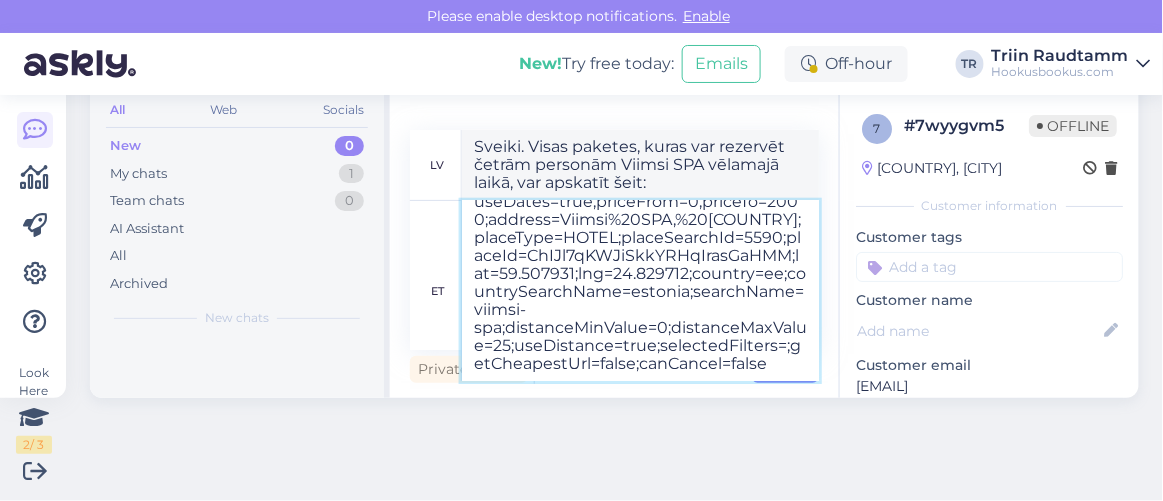 type on "Estonia, Tallinn" 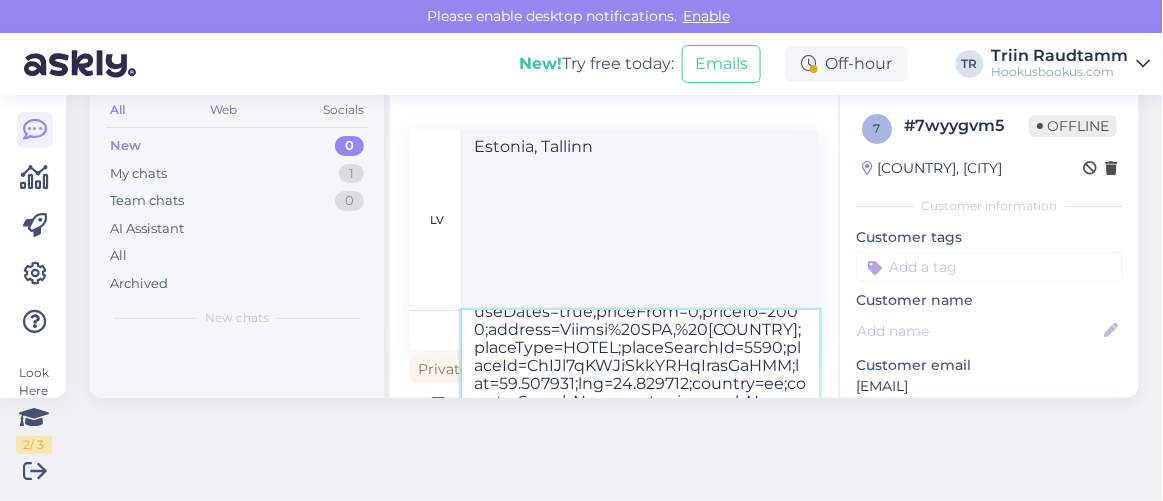 scroll, scrollTop: 181, scrollLeft: 0, axis: vertical 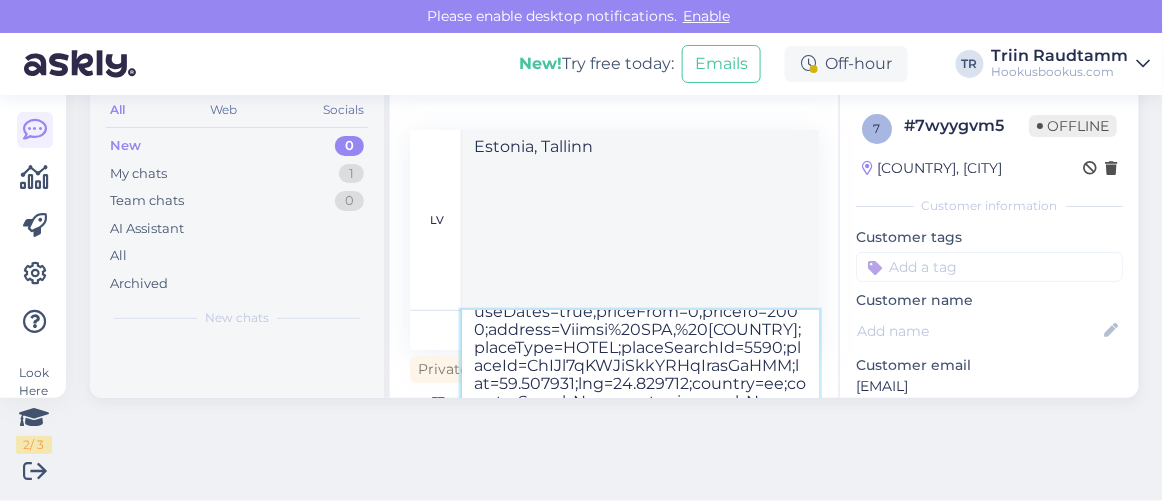 type 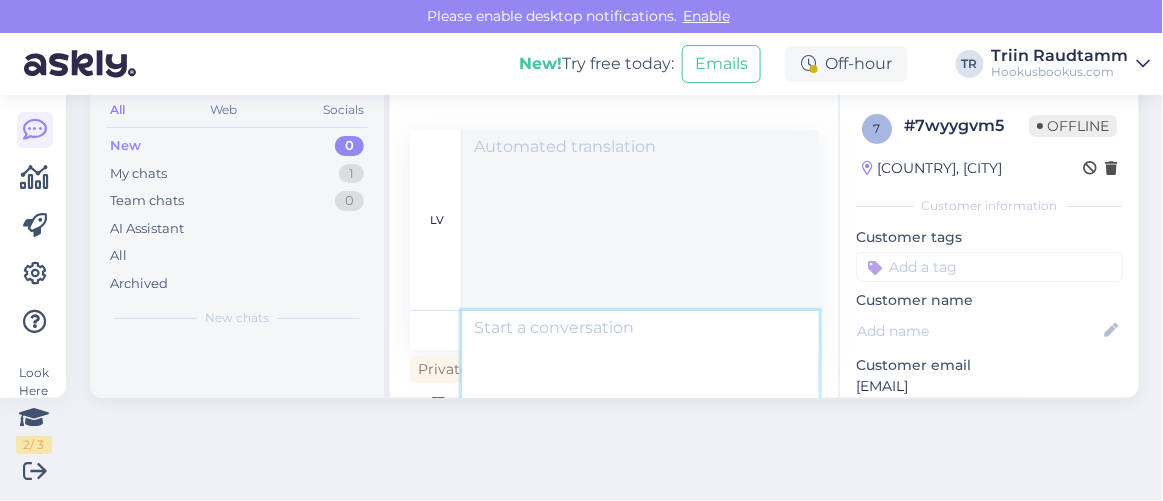 scroll, scrollTop: 1917, scrollLeft: 0, axis: vertical 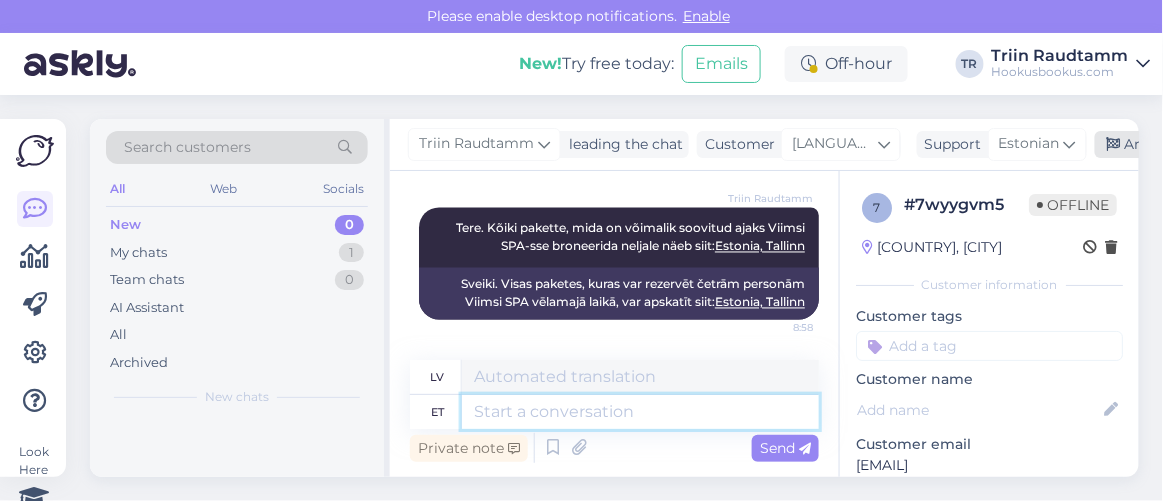 type 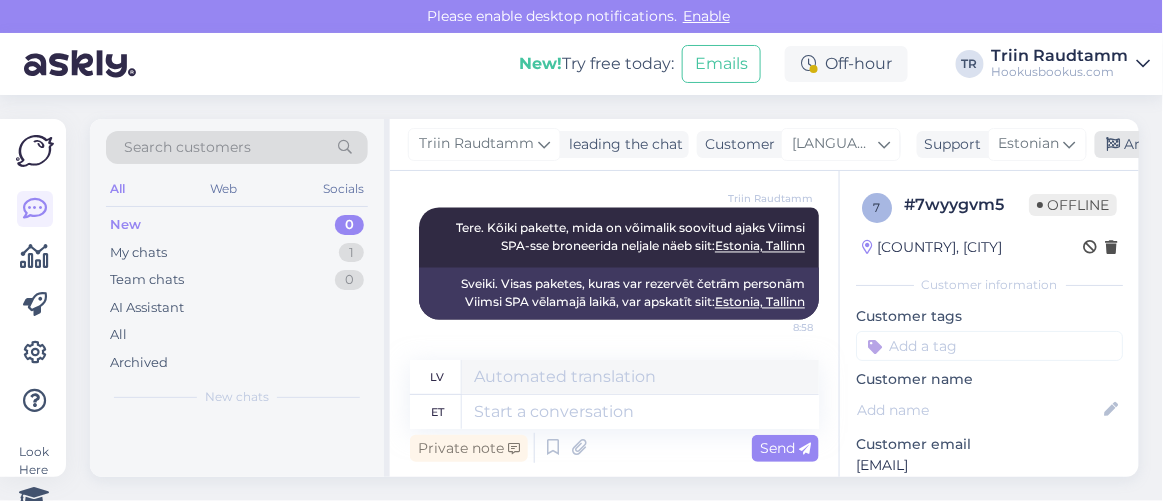 click on "Archive chat" at bounding box center (1158, 144) 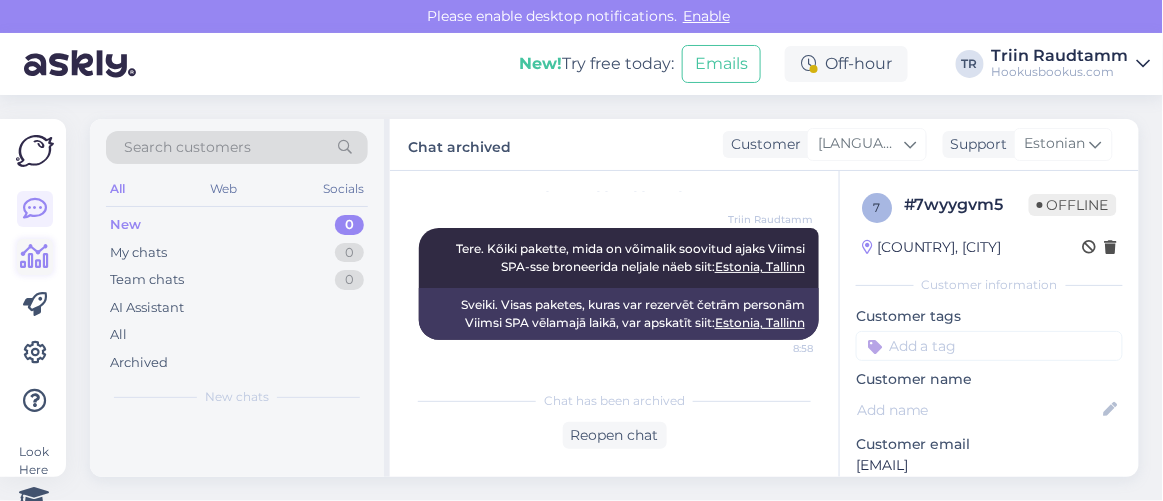 click at bounding box center (35, 257) 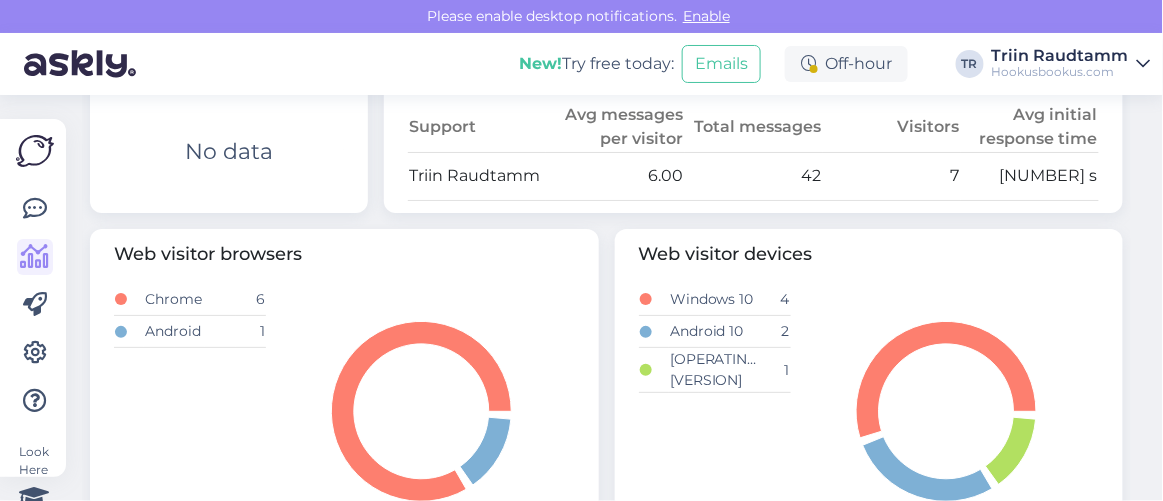 scroll, scrollTop: 1090, scrollLeft: 0, axis: vertical 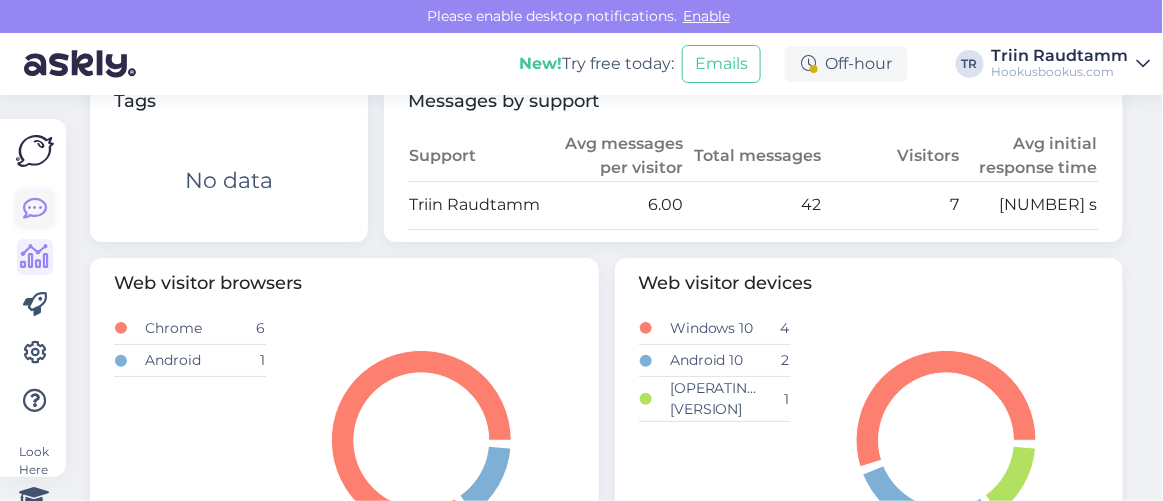 click at bounding box center (35, 209) 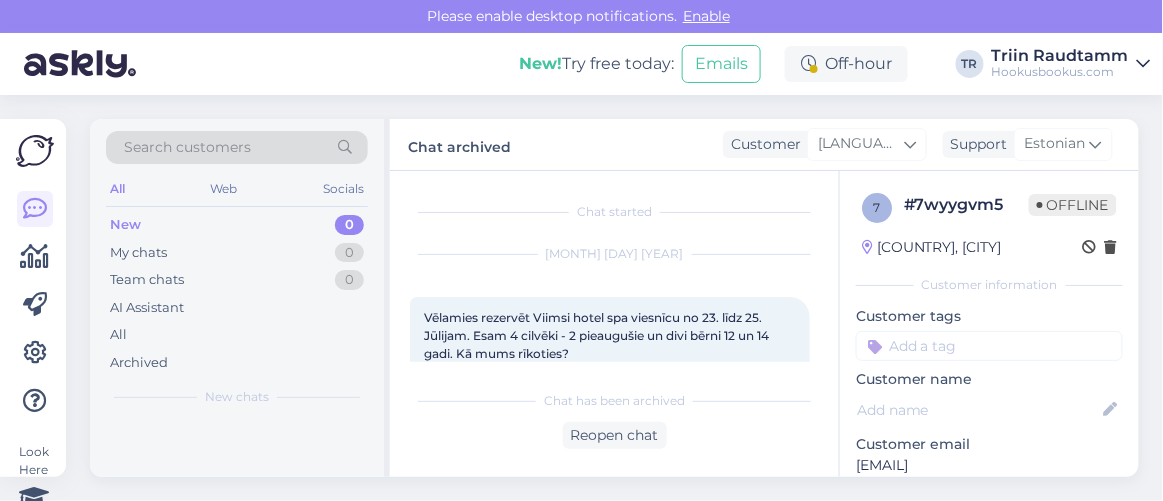 scroll, scrollTop: 80, scrollLeft: 0, axis: vertical 